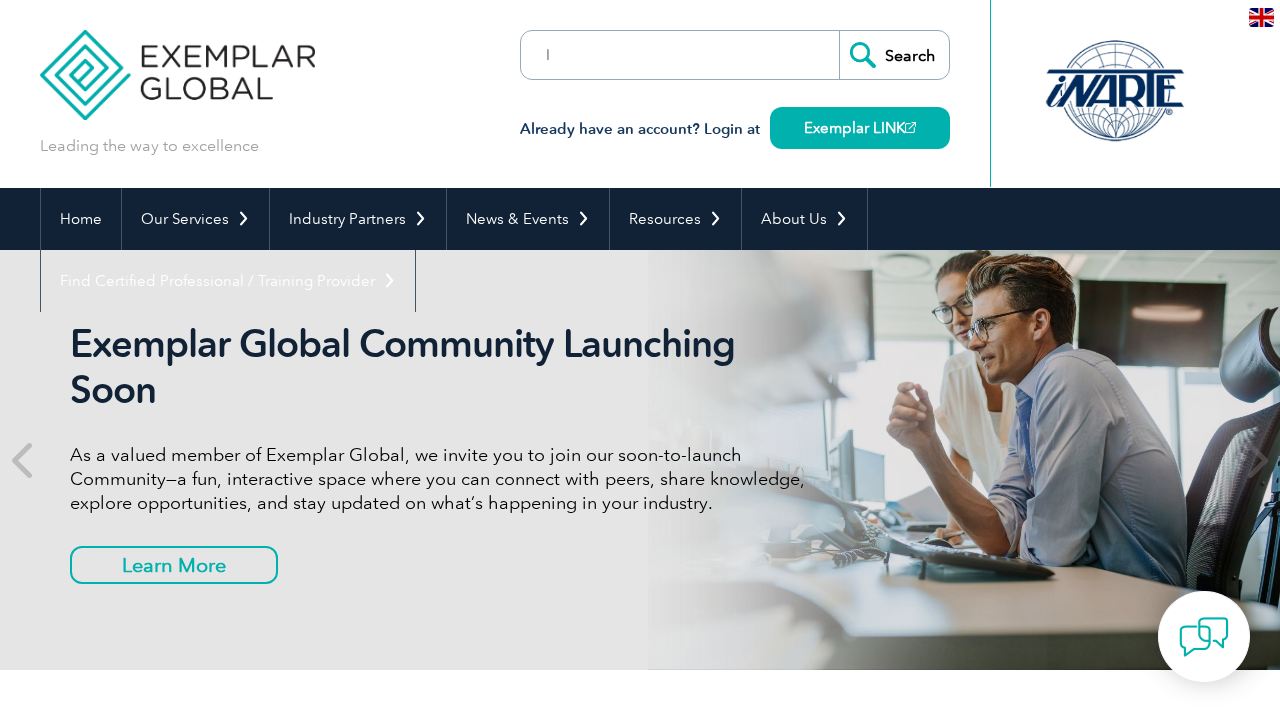 scroll, scrollTop: 0, scrollLeft: 0, axis: both 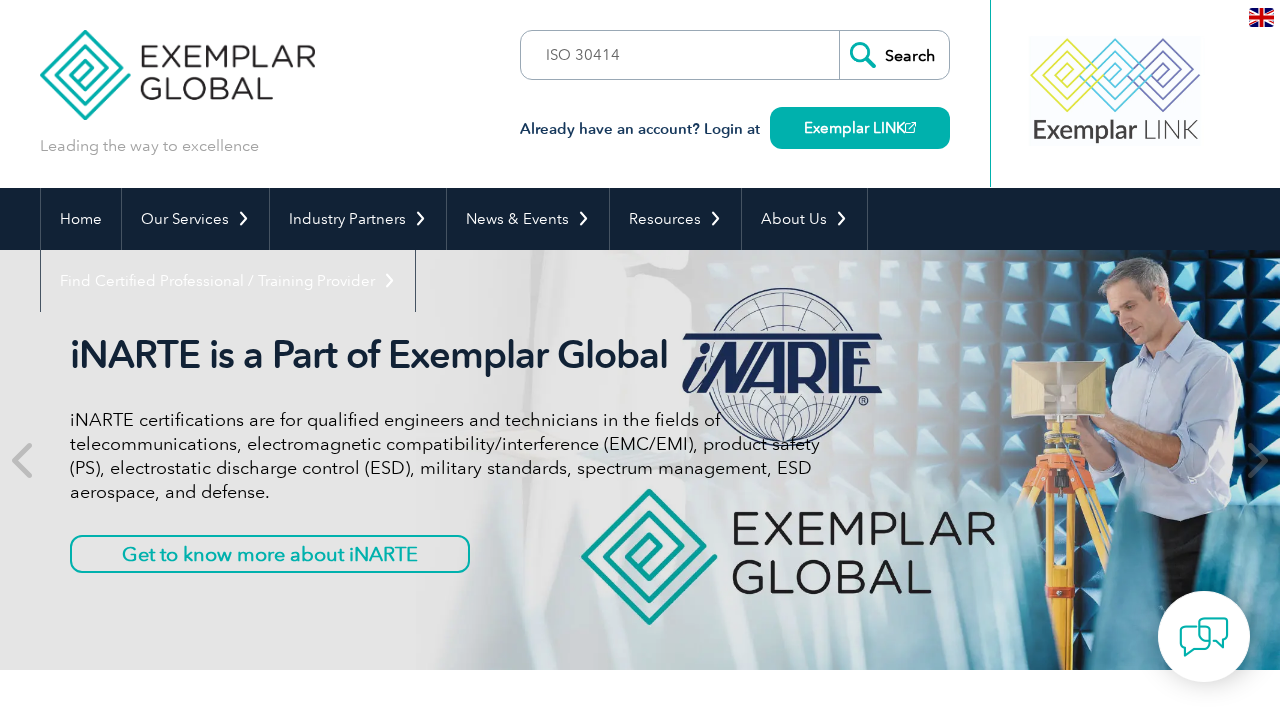 type on "ISO 30414" 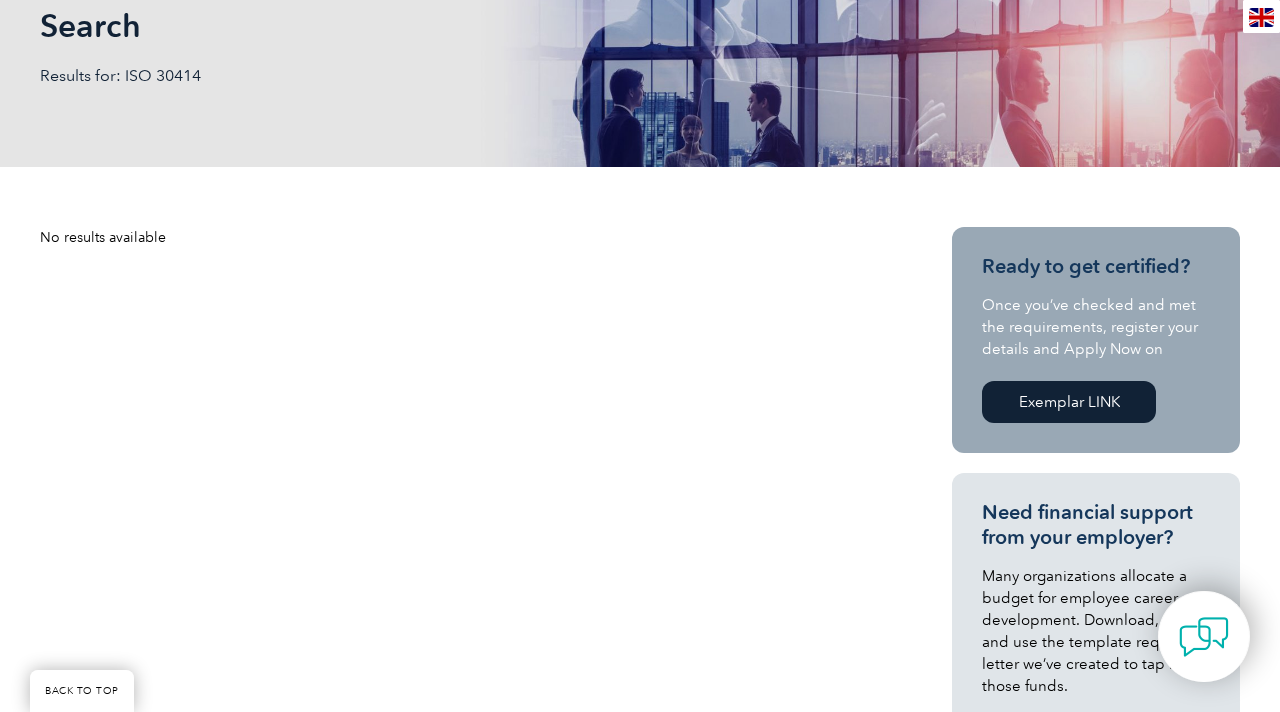 scroll, scrollTop: 0, scrollLeft: 0, axis: both 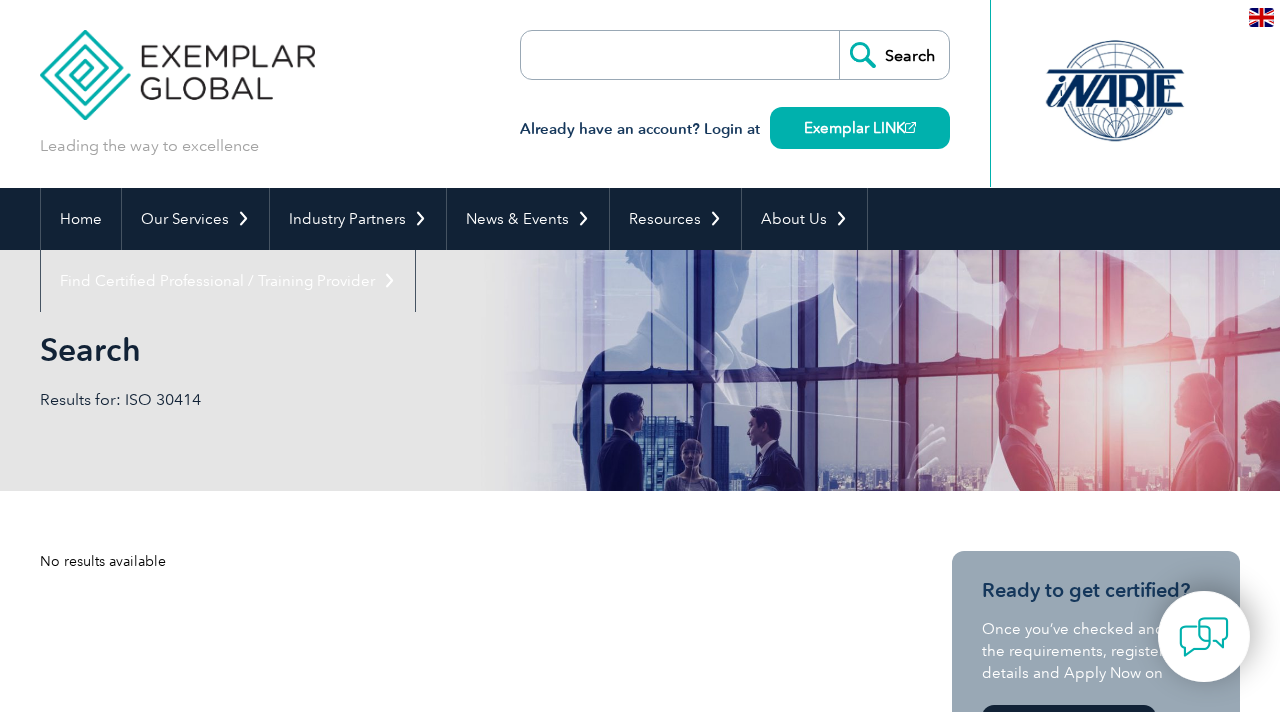 click at bounding box center [636, 55] 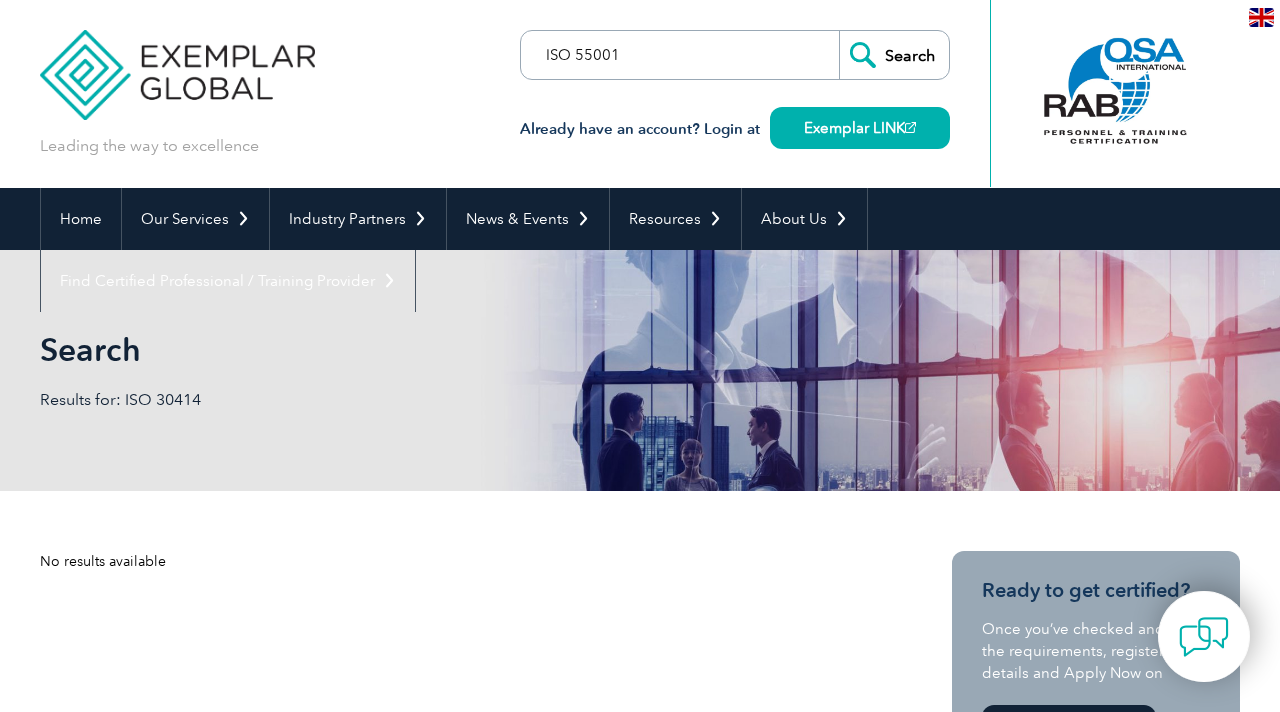 type on "iso 55001" 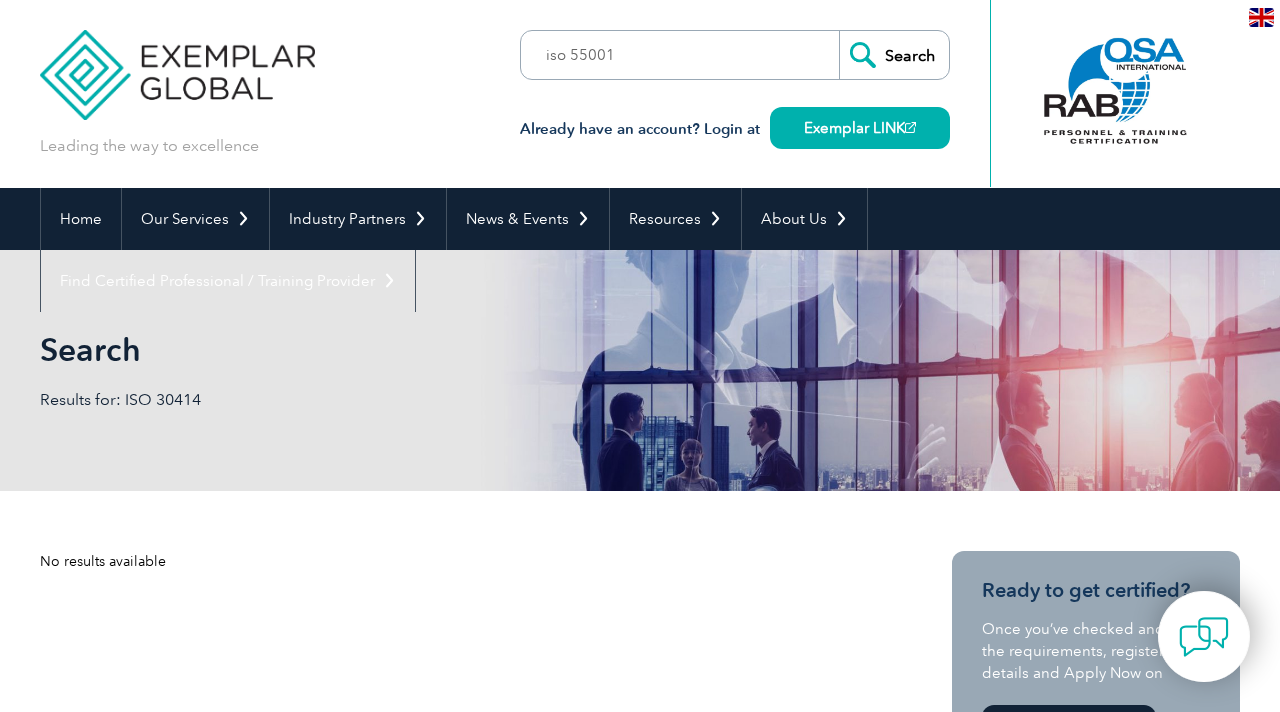 click on "Search" at bounding box center (894, 55) 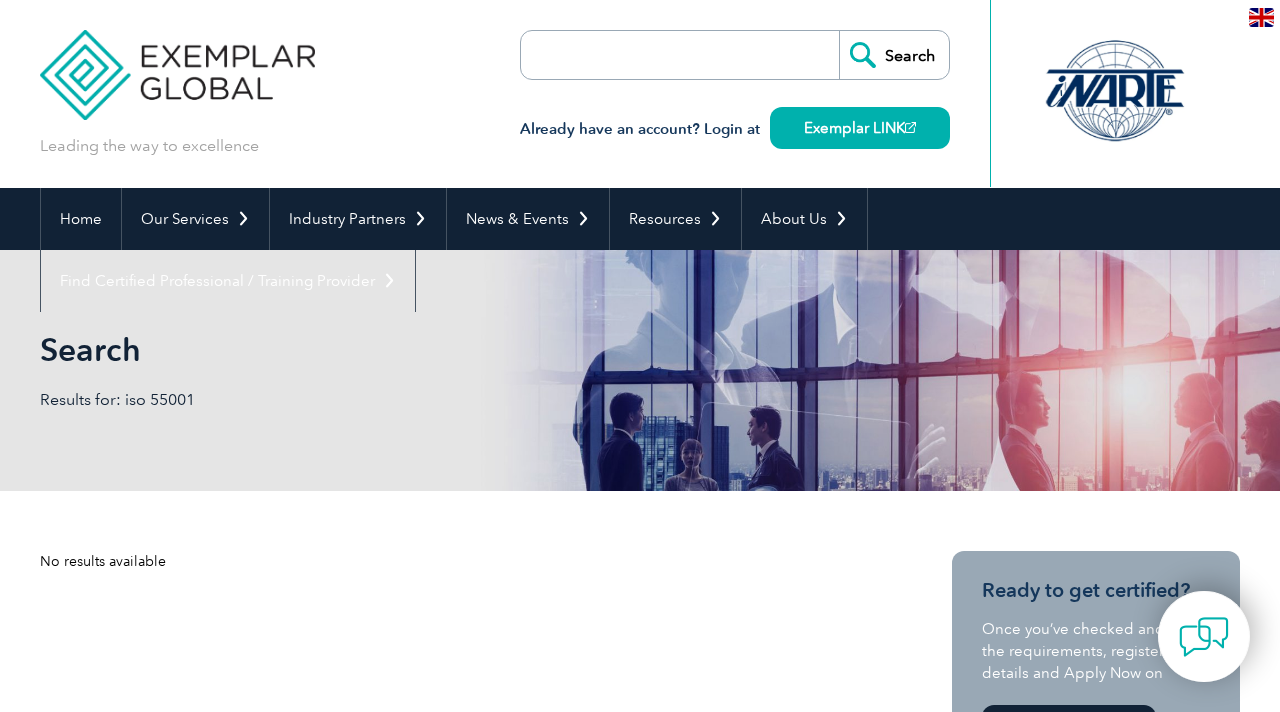 scroll, scrollTop: 0, scrollLeft: 0, axis: both 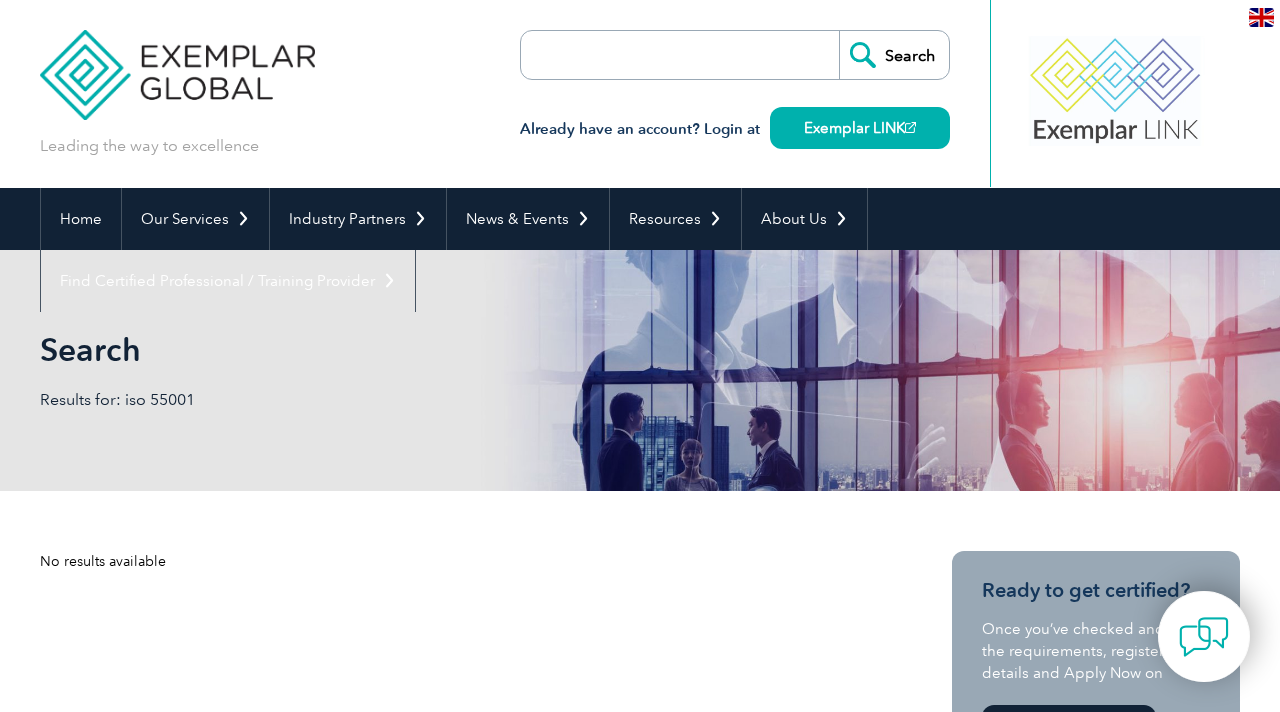 click at bounding box center [636, 55] 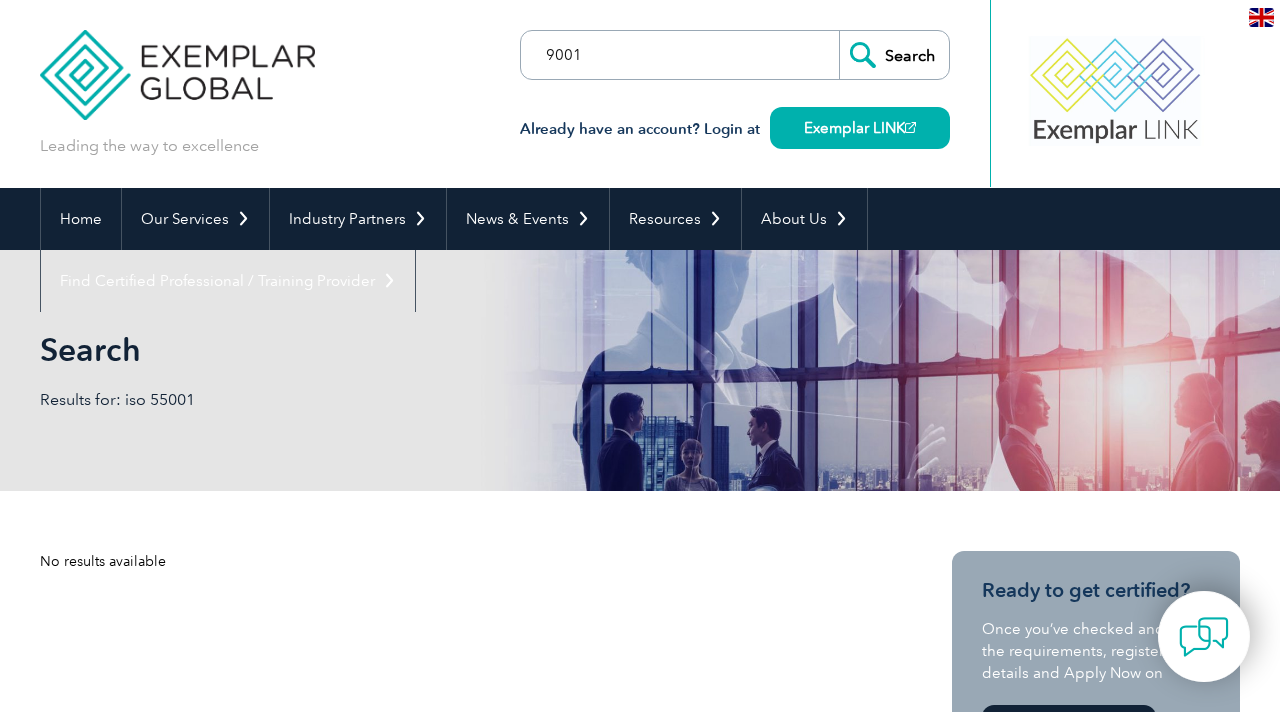type on "9001" 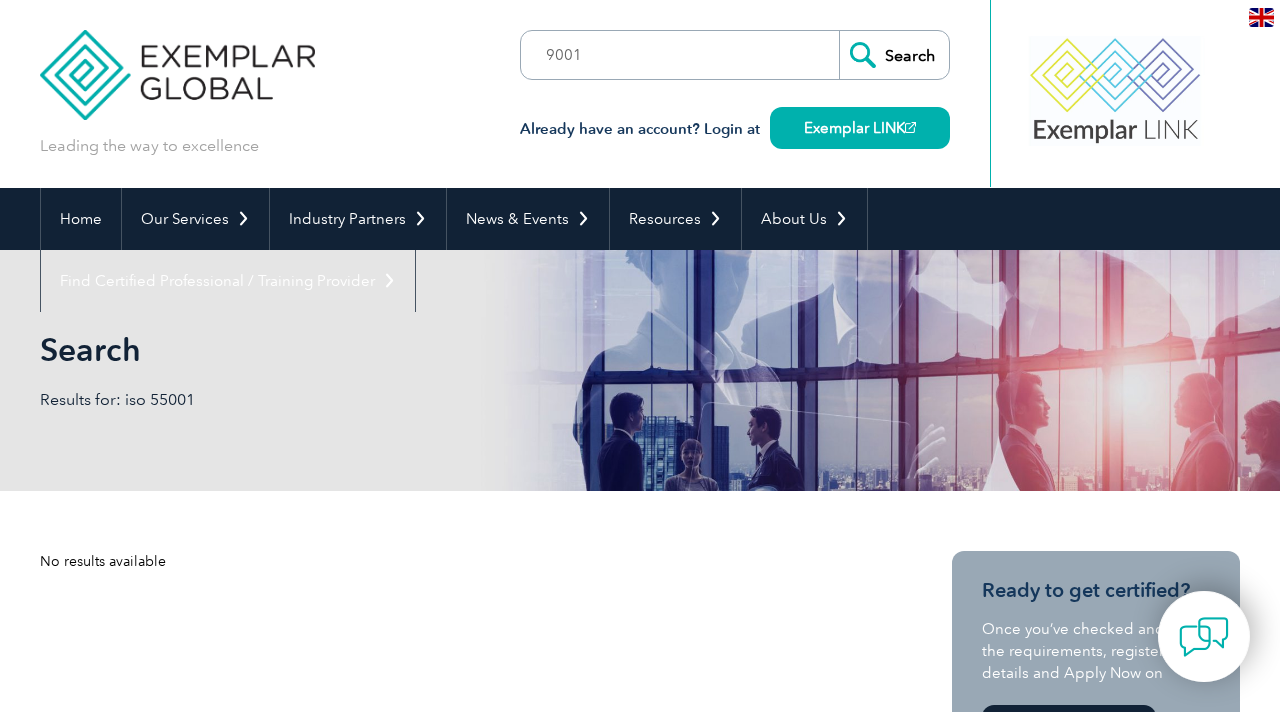 click on "Search" at bounding box center [894, 55] 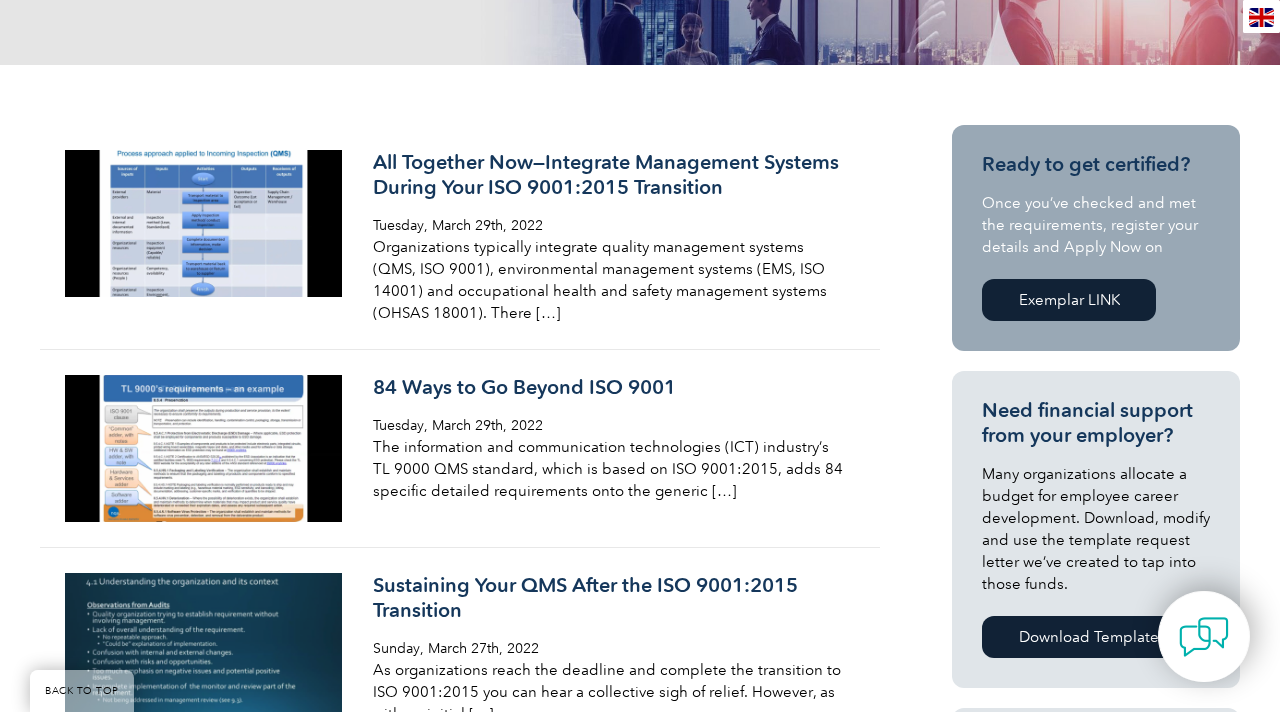 scroll, scrollTop: 430, scrollLeft: 0, axis: vertical 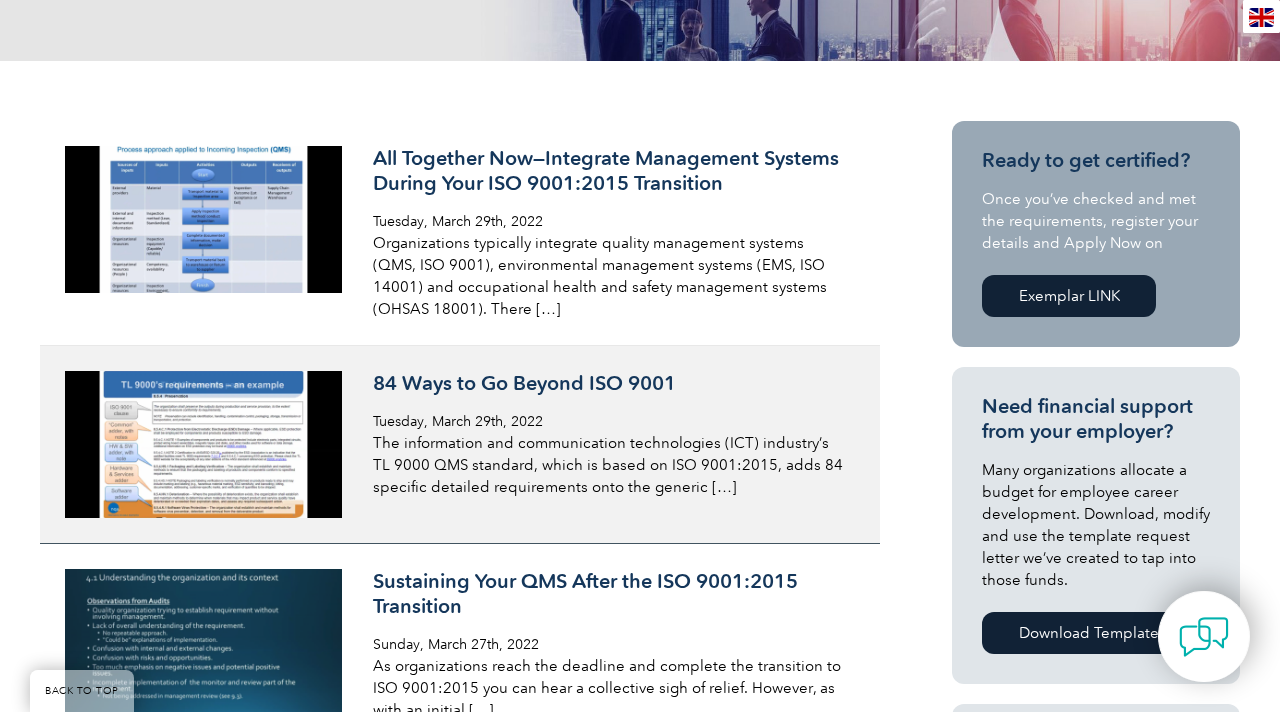 click on "84 Ways to Go Beyond ISO 9001" at bounding box center [610, 383] 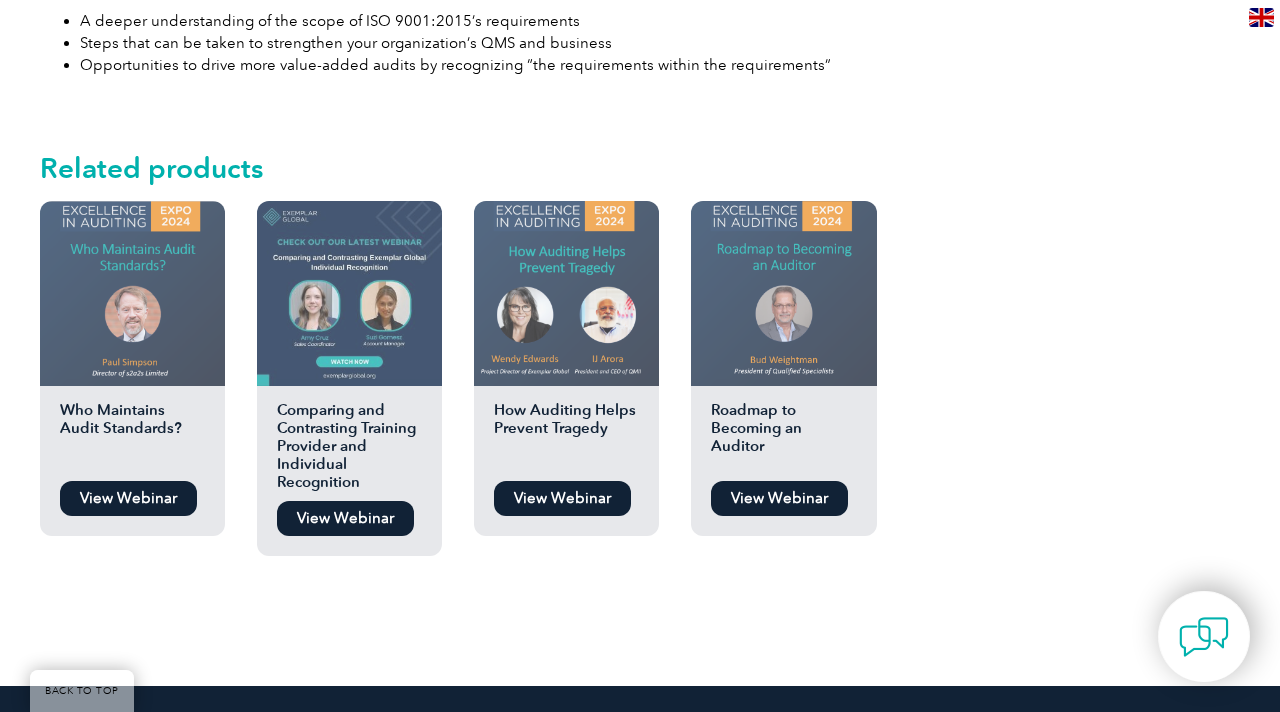scroll, scrollTop: 1657, scrollLeft: 0, axis: vertical 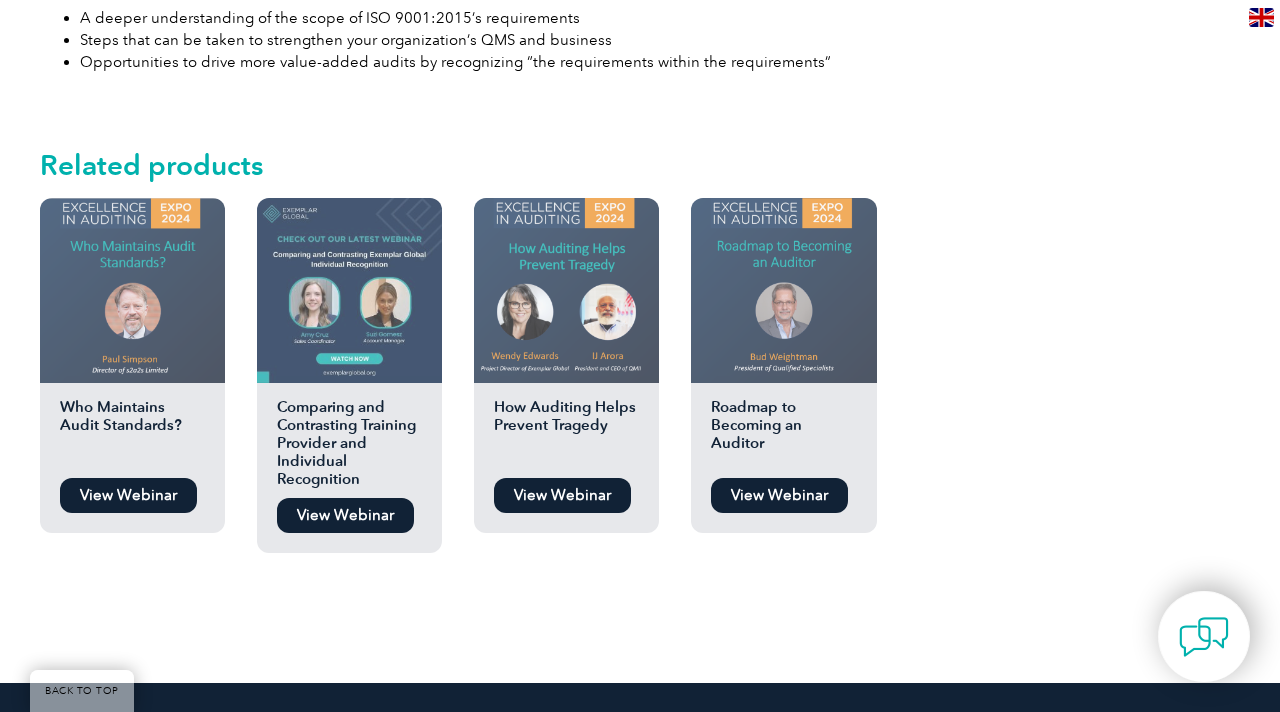 click on "View Webinar" at bounding box center [562, 495] 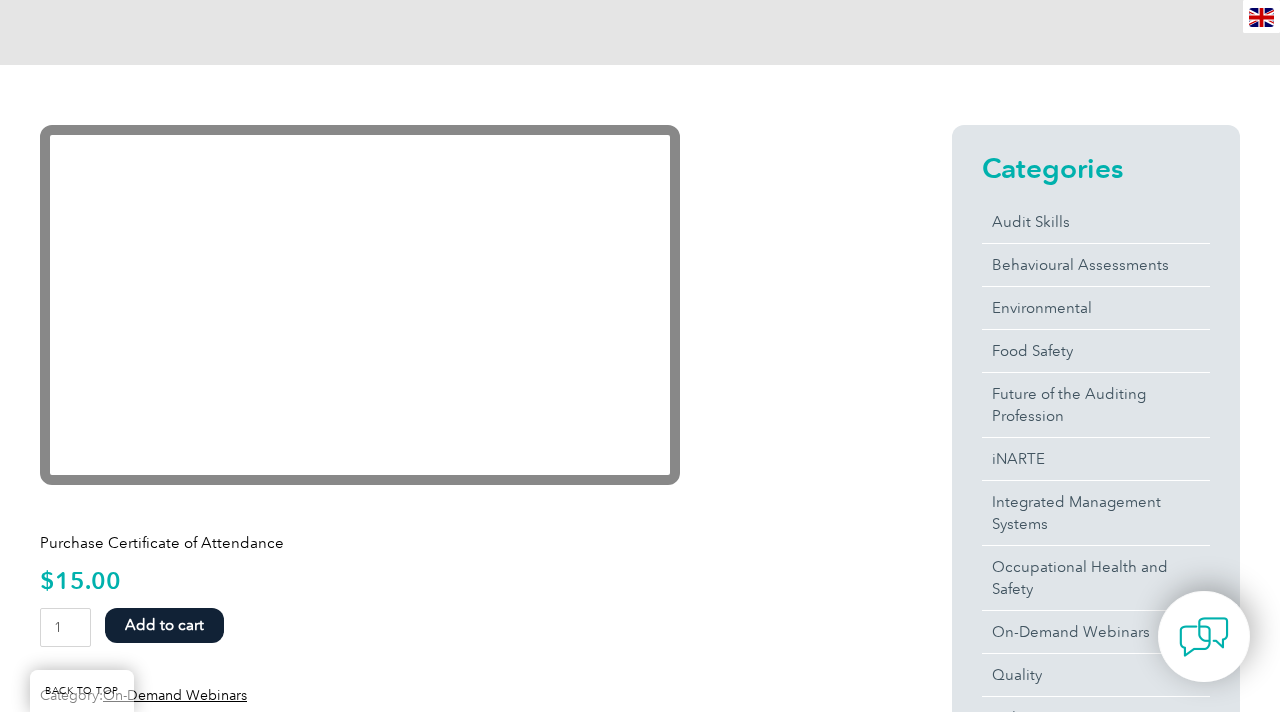 scroll, scrollTop: 389, scrollLeft: 0, axis: vertical 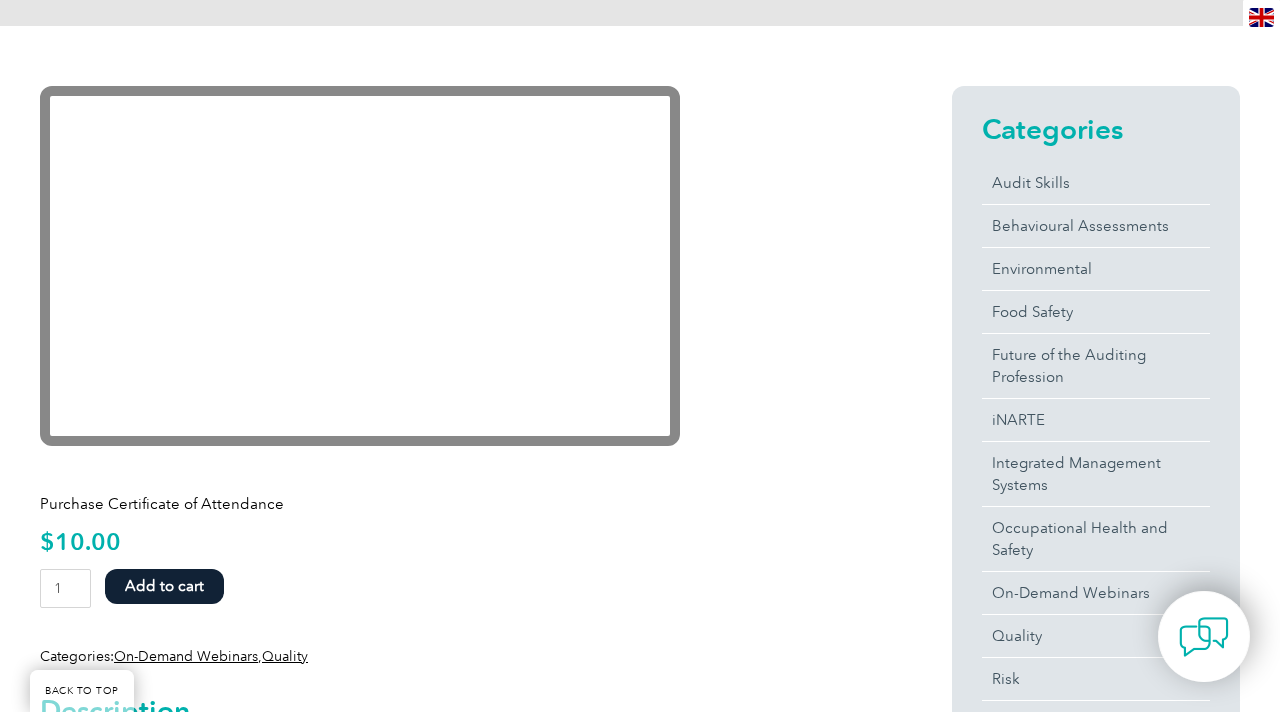 click on "Purchase Certificate of Attendance $ 10.00
84 Ways to Go Beyond ISO 9001 quantity
1
Add to cart
Categories:  On-Demand Webinars ,  Quality" at bounding box center [460, 572] 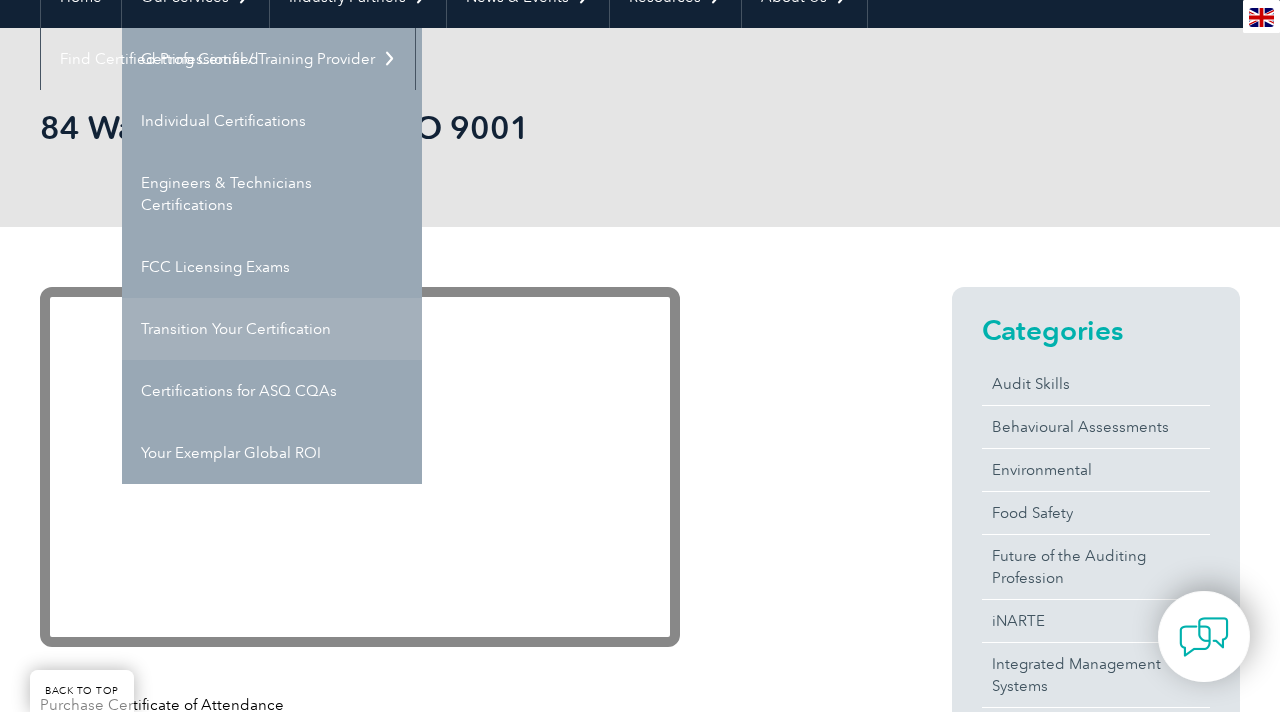 scroll, scrollTop: 221, scrollLeft: 0, axis: vertical 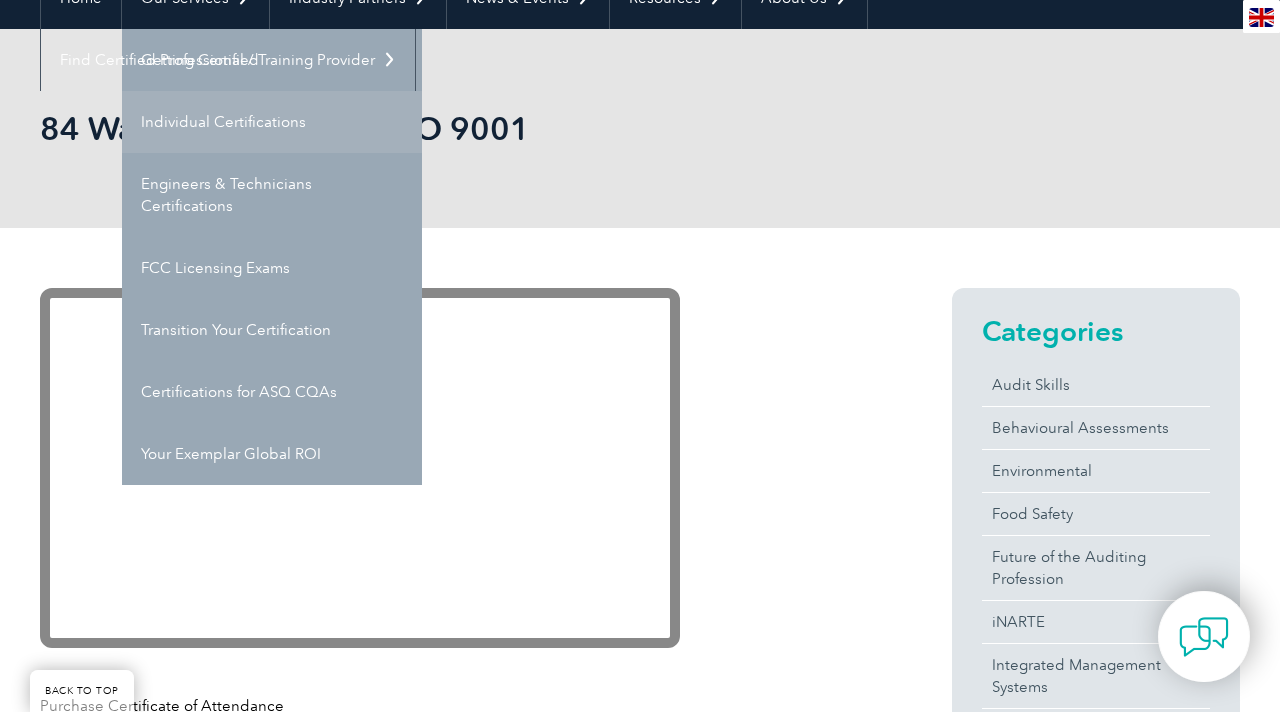 click on "Individual Certifications" at bounding box center [272, 122] 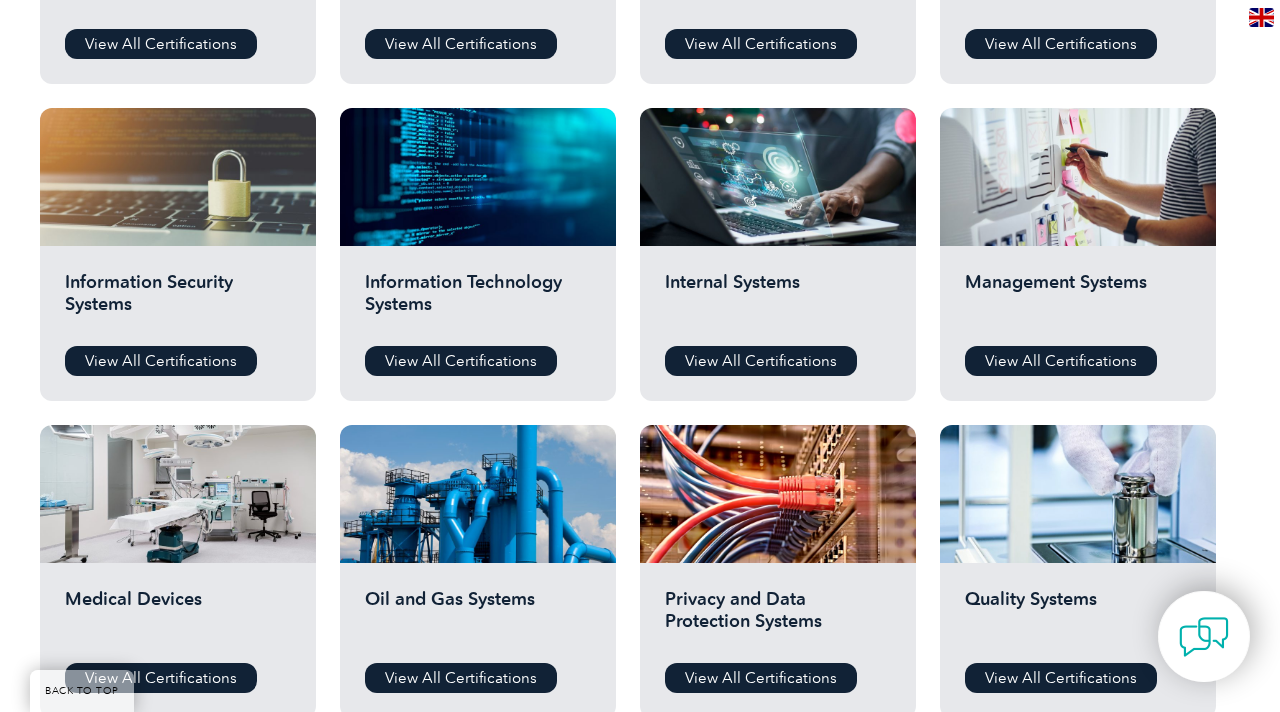 scroll, scrollTop: 974, scrollLeft: 0, axis: vertical 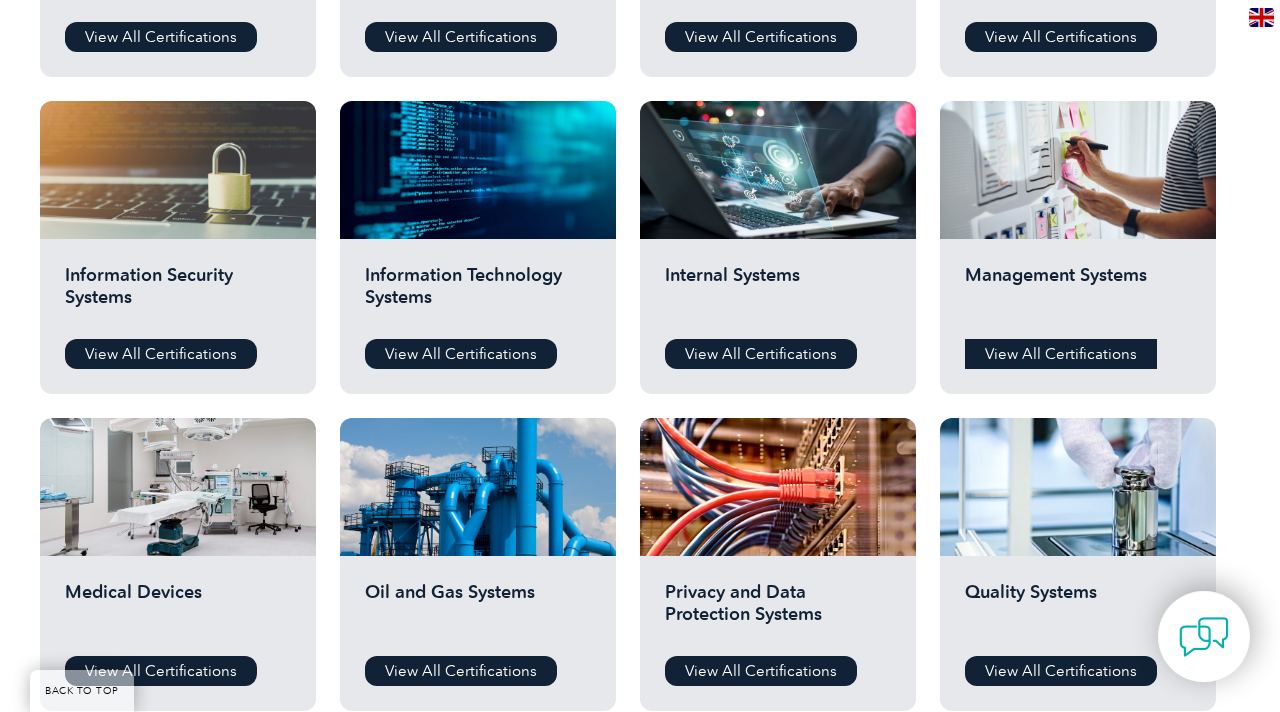 click on "View All Certifications" at bounding box center [1061, 354] 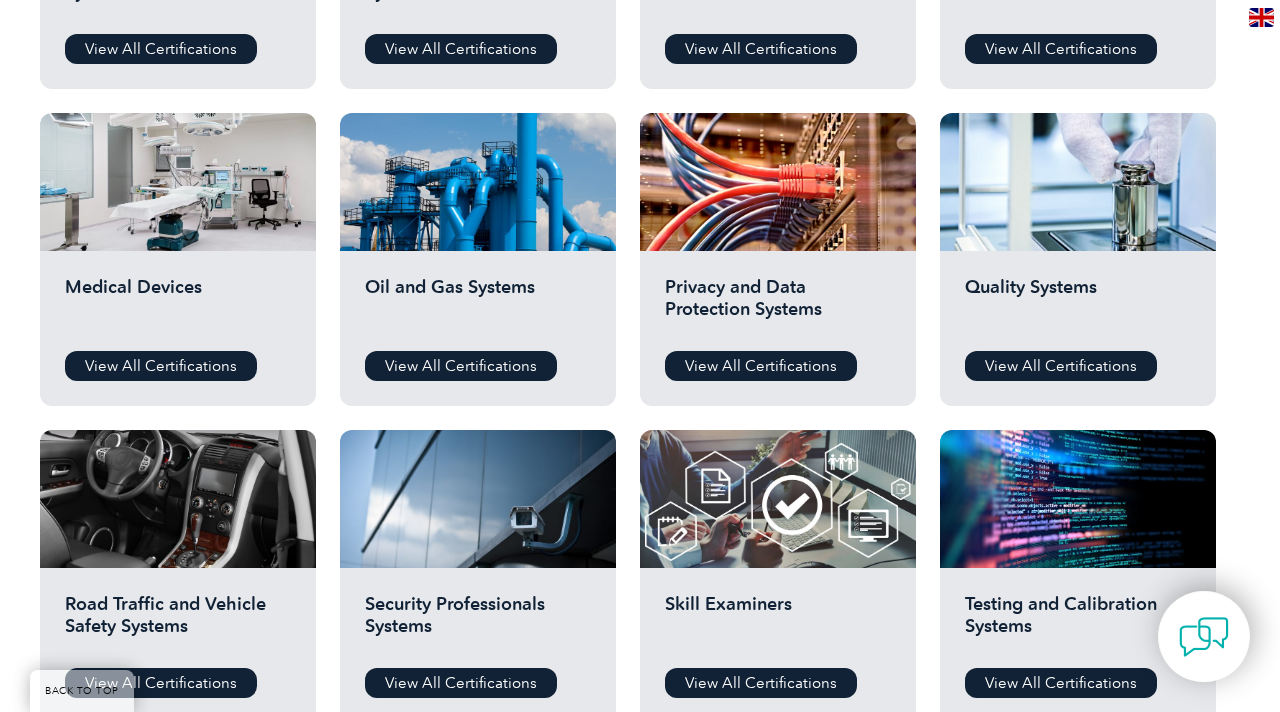 scroll, scrollTop: 1304, scrollLeft: 0, axis: vertical 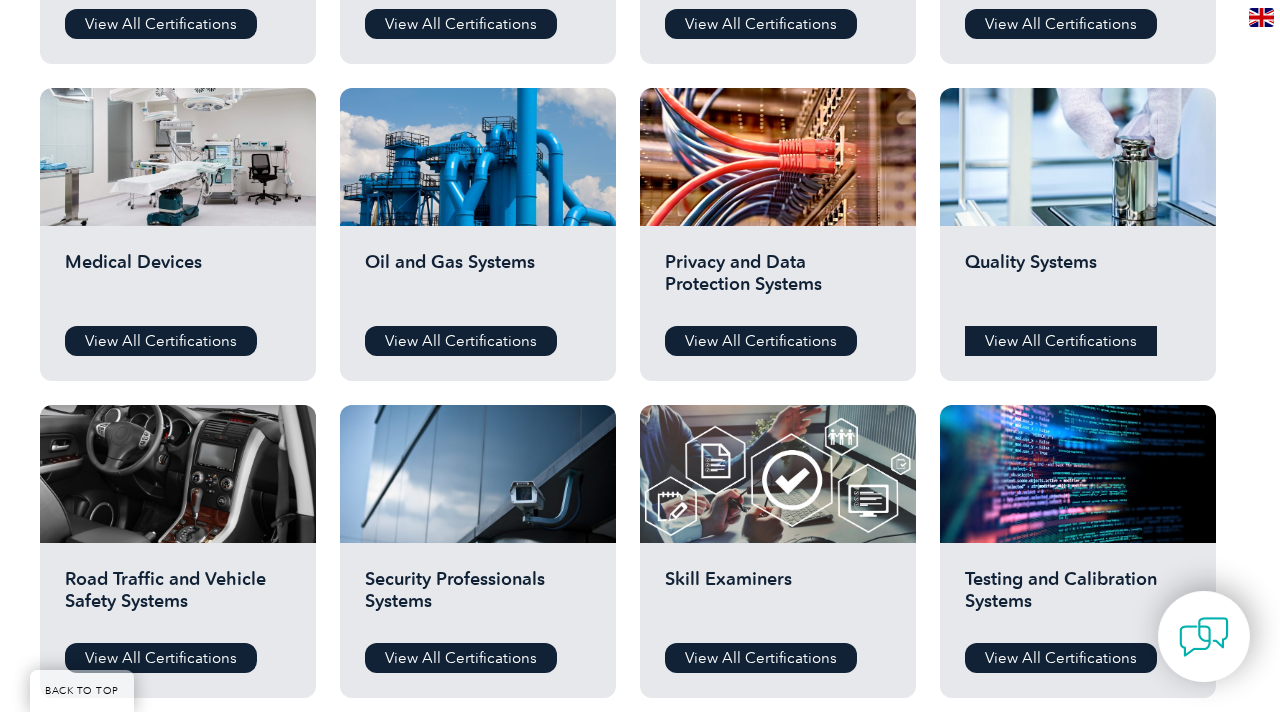 click on "View All Certifications" at bounding box center (1061, 341) 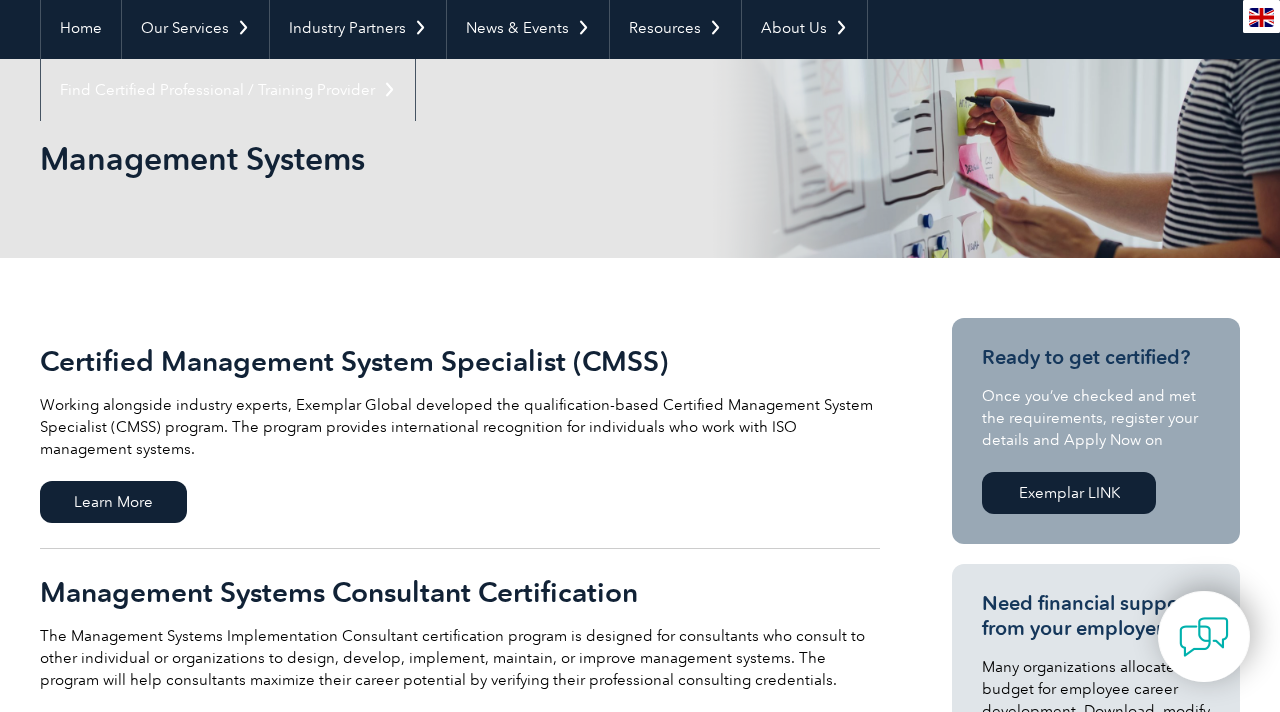 scroll, scrollTop: 0, scrollLeft: 0, axis: both 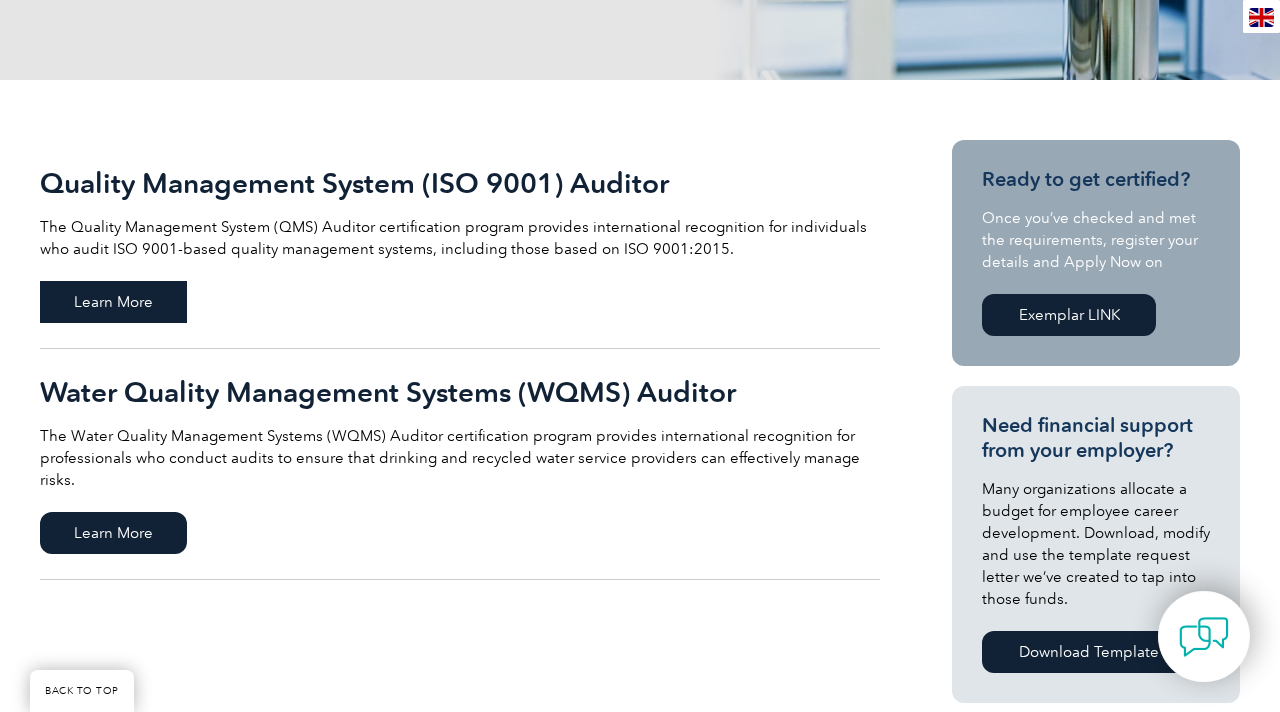click on "Learn More" at bounding box center [113, 302] 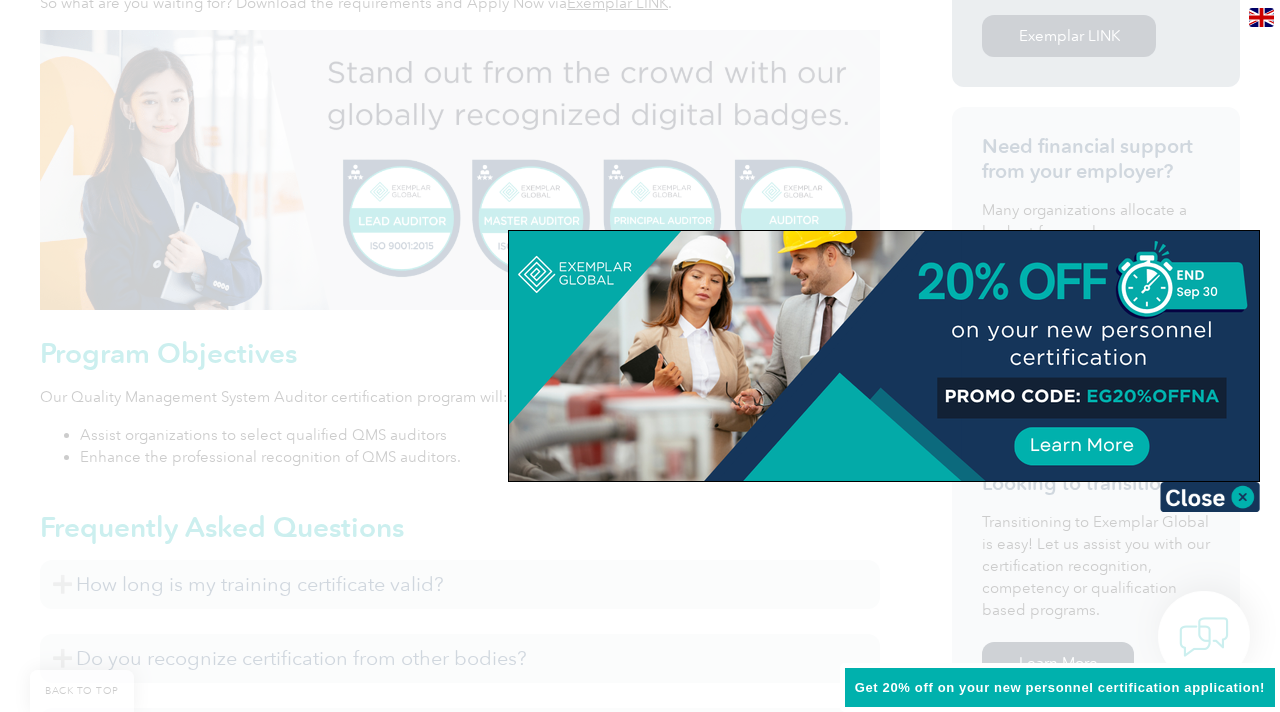scroll, scrollTop: 795, scrollLeft: 0, axis: vertical 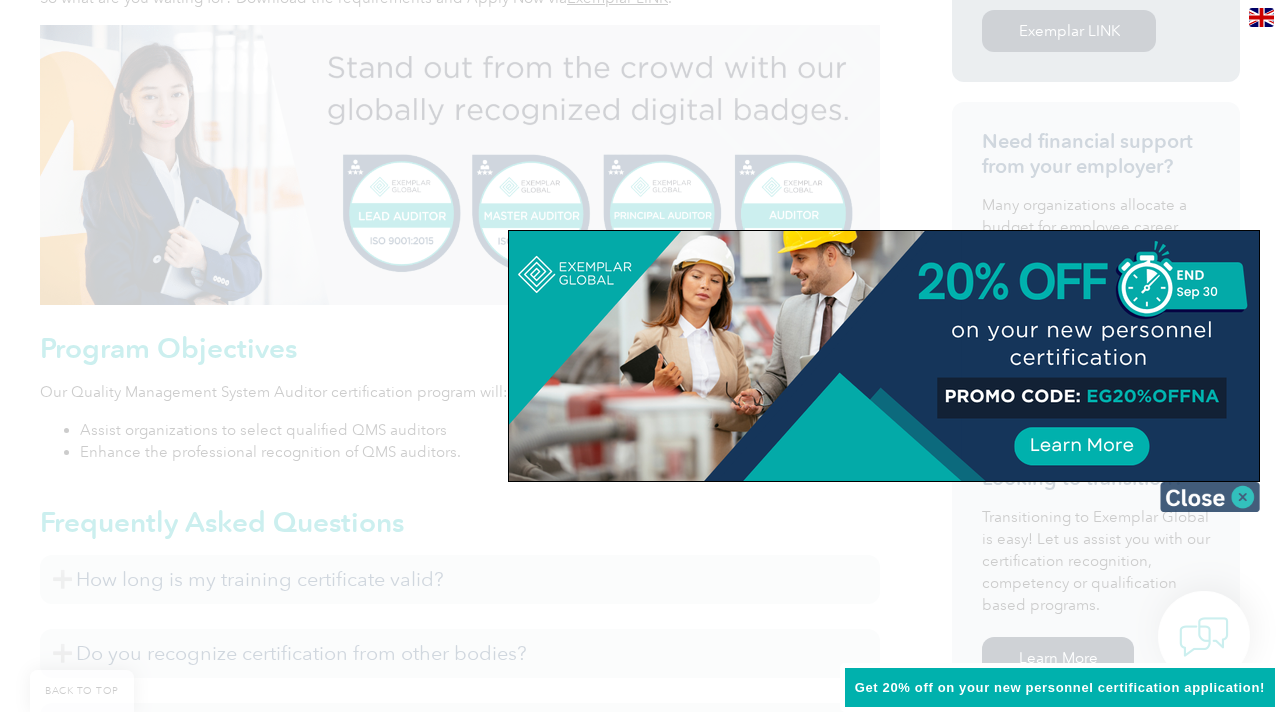 click at bounding box center (1210, 497) 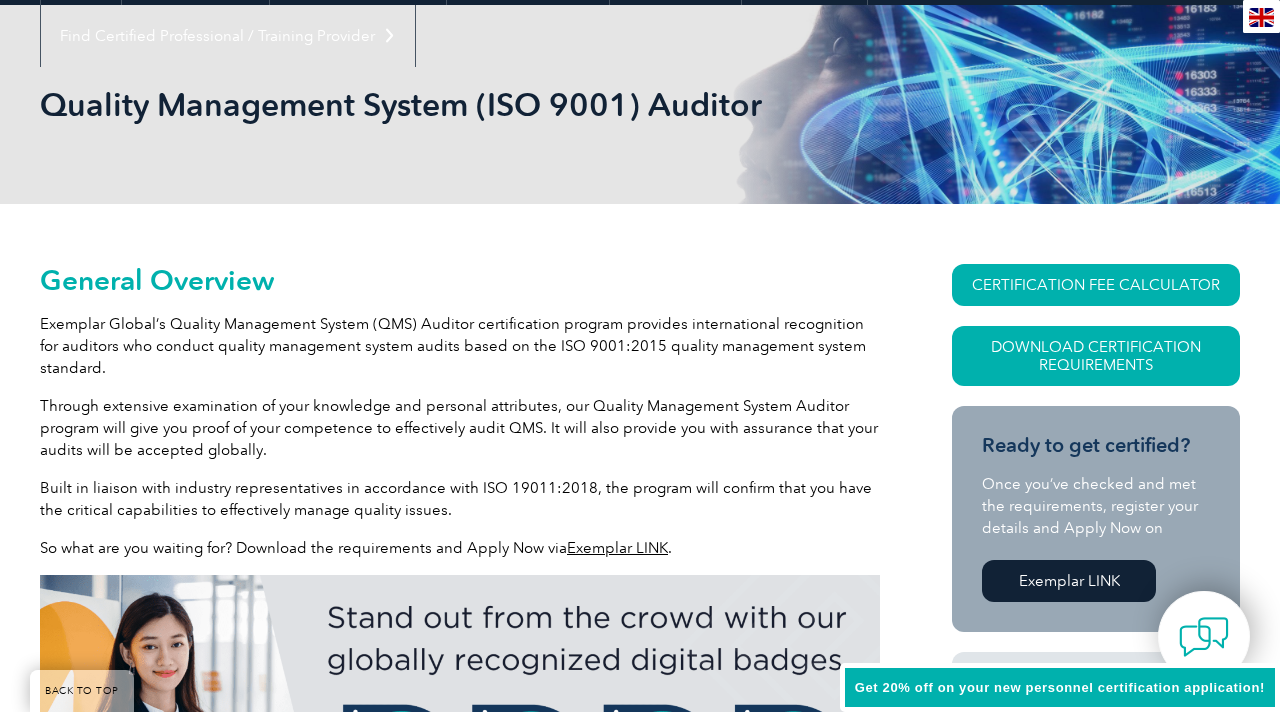scroll, scrollTop: 0, scrollLeft: 0, axis: both 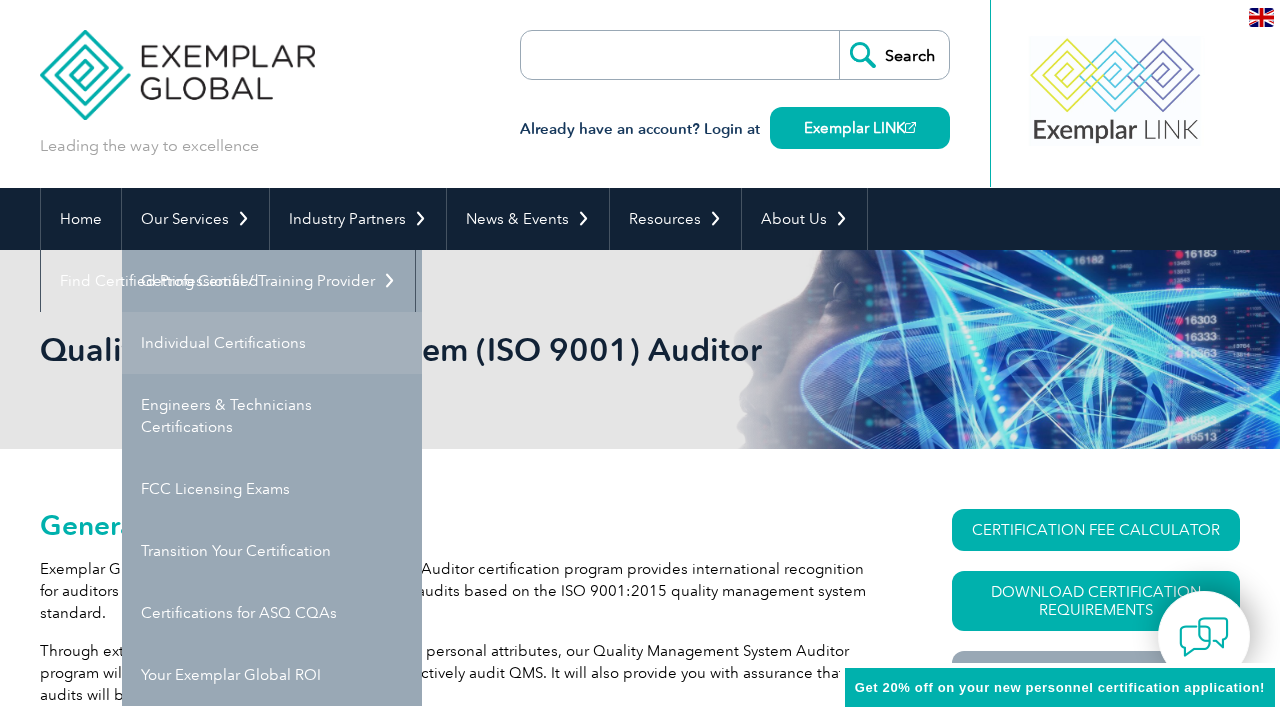 click on "Individual Certifications" at bounding box center [272, 343] 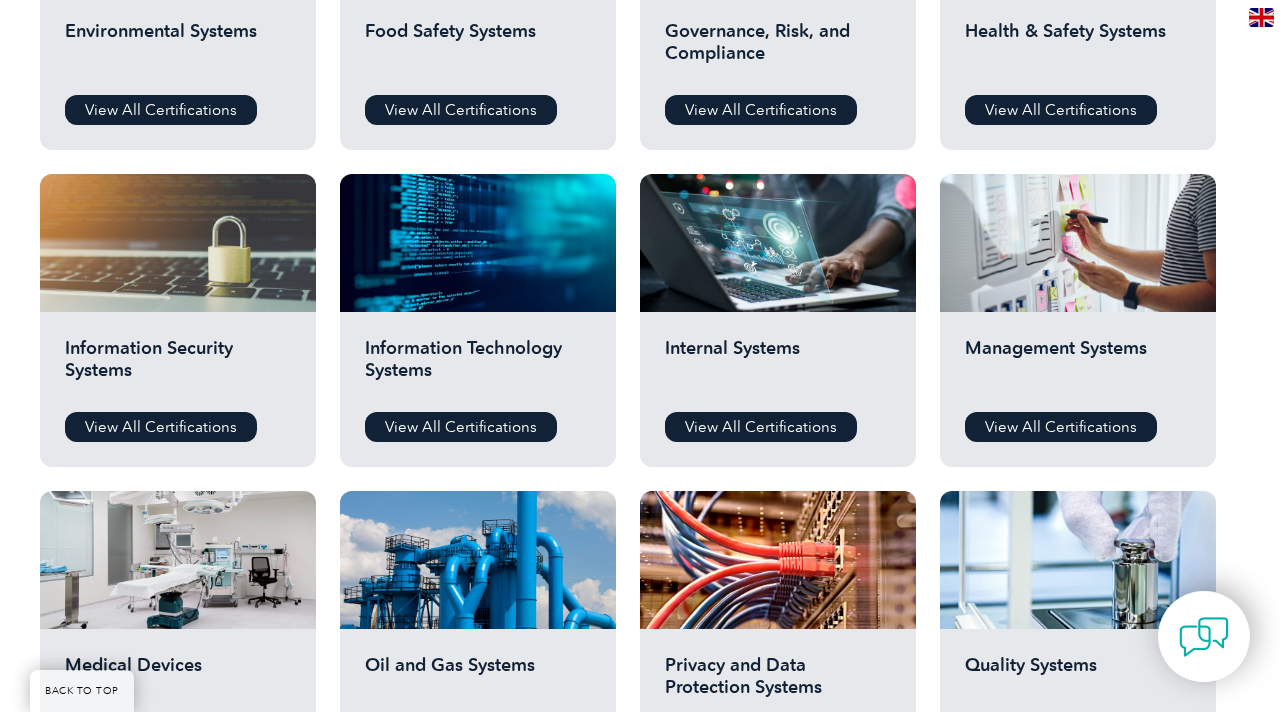 scroll, scrollTop: 903, scrollLeft: 0, axis: vertical 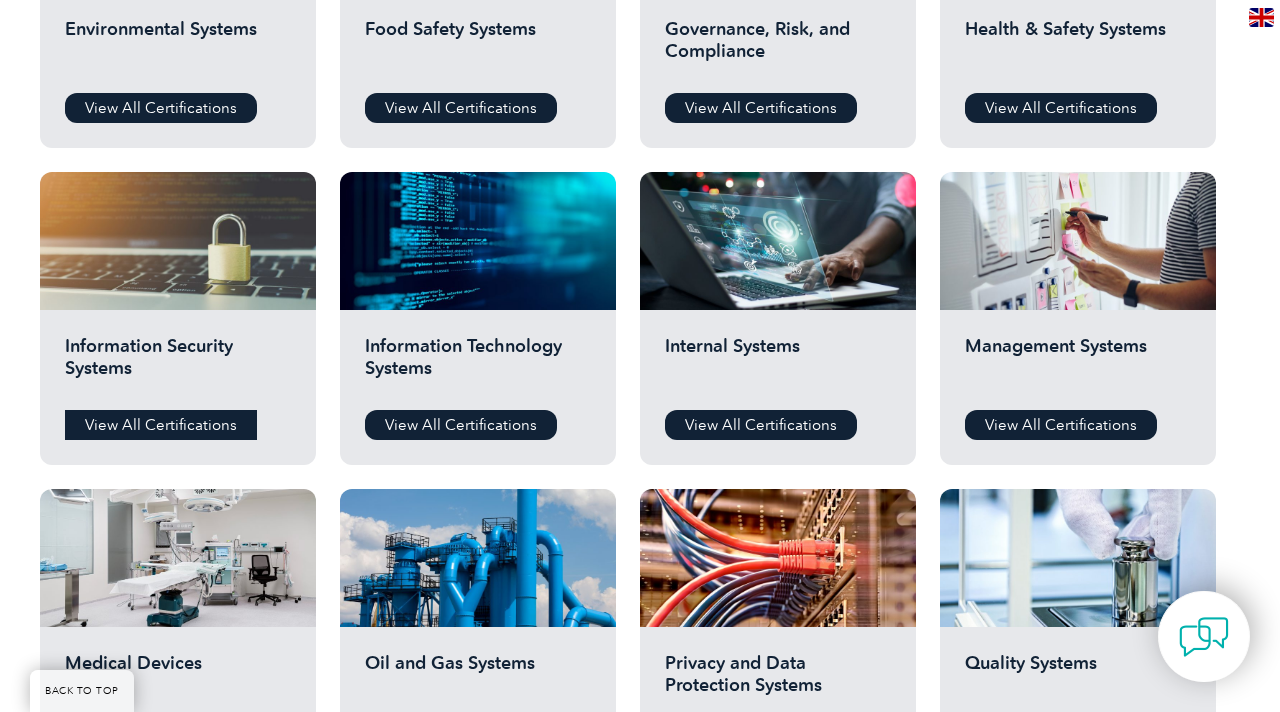 click on "View All Certifications" at bounding box center (161, 425) 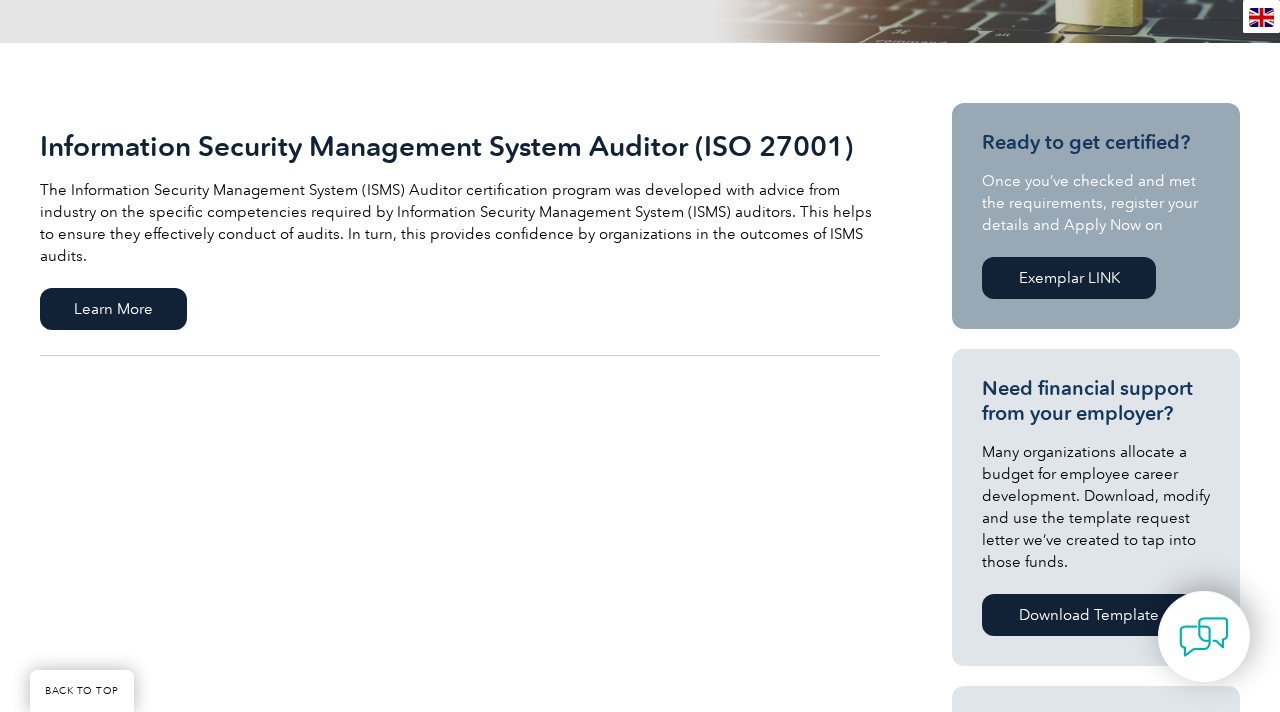 scroll, scrollTop: 308, scrollLeft: 0, axis: vertical 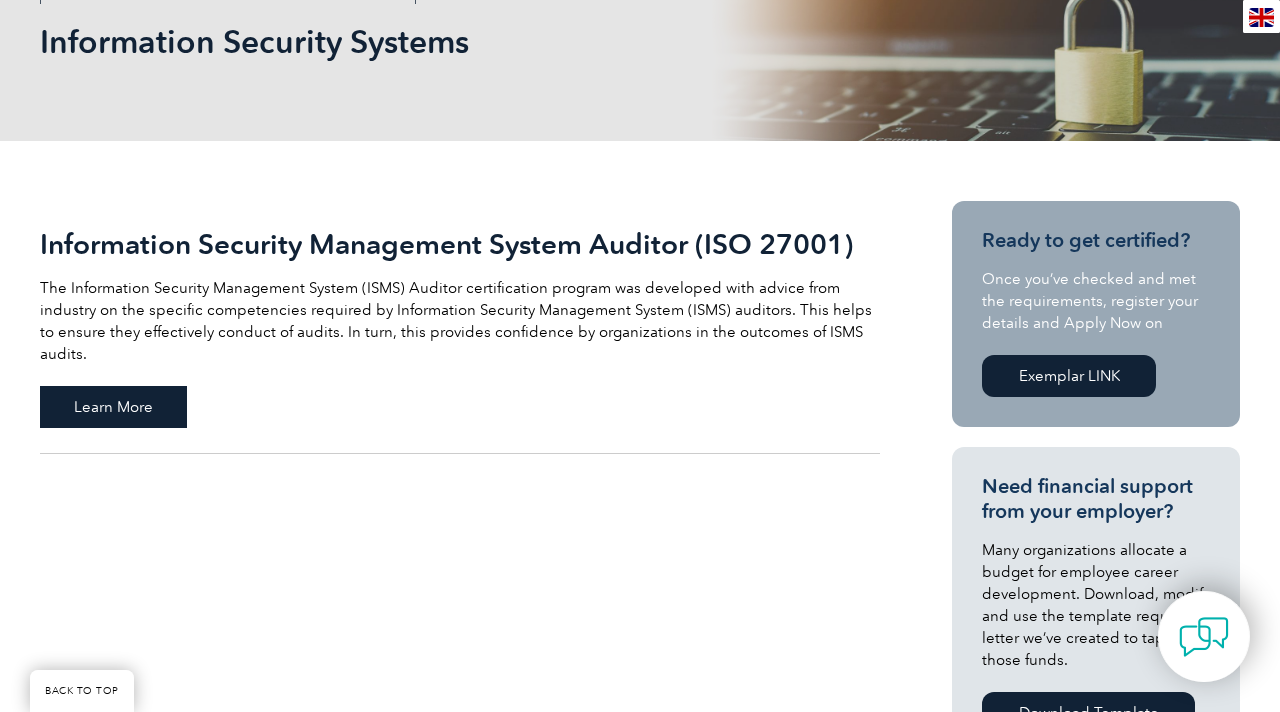 click on "Learn More" at bounding box center [113, 407] 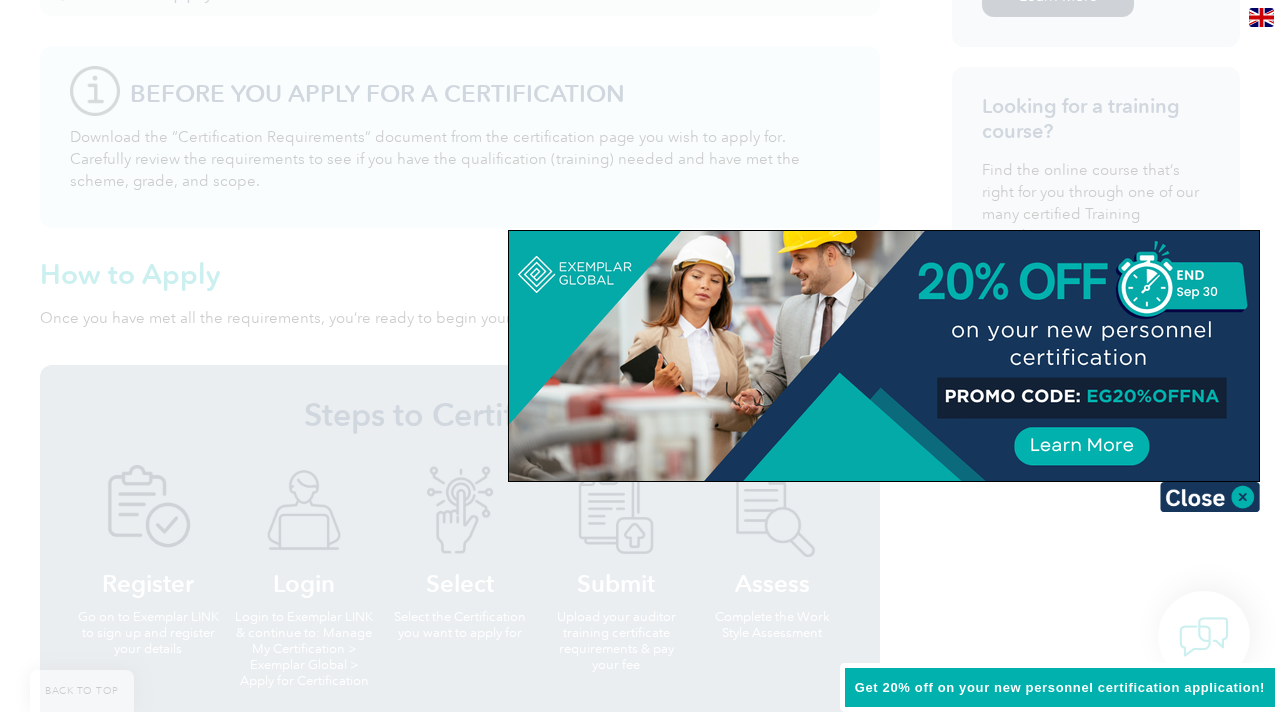 scroll, scrollTop: 1498, scrollLeft: 0, axis: vertical 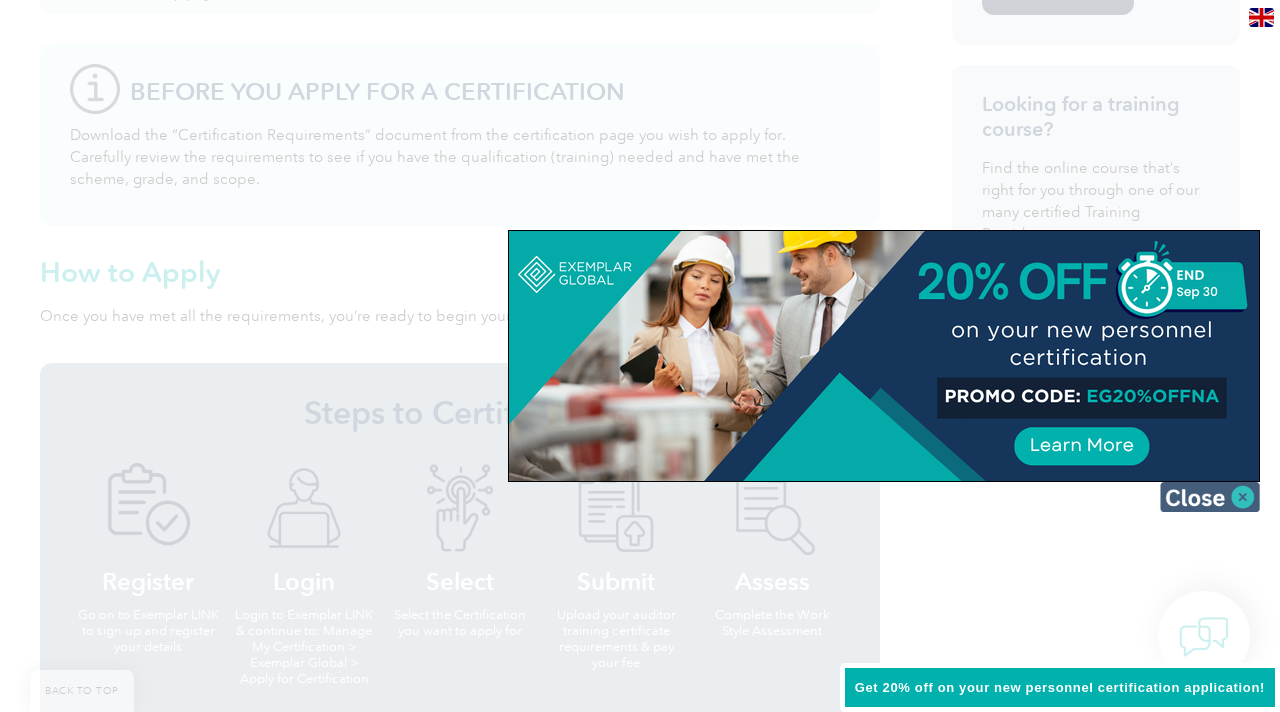 click at bounding box center (1210, 497) 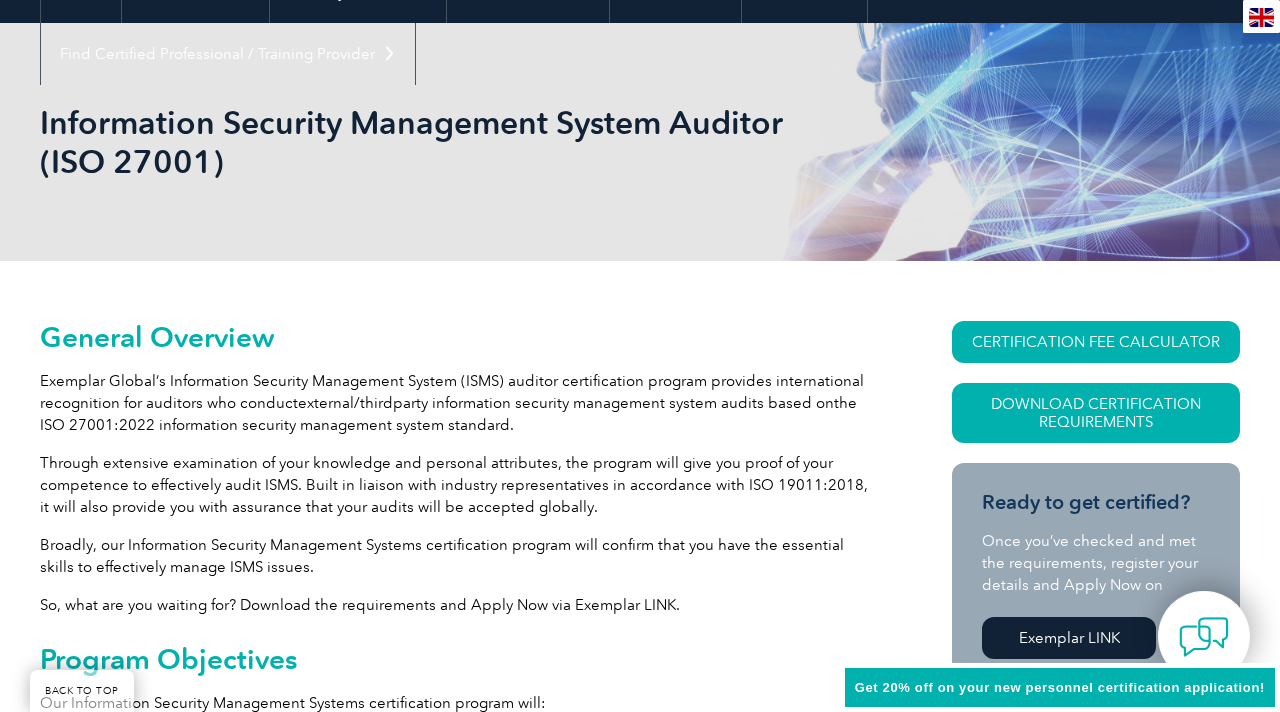 scroll, scrollTop: 0, scrollLeft: 0, axis: both 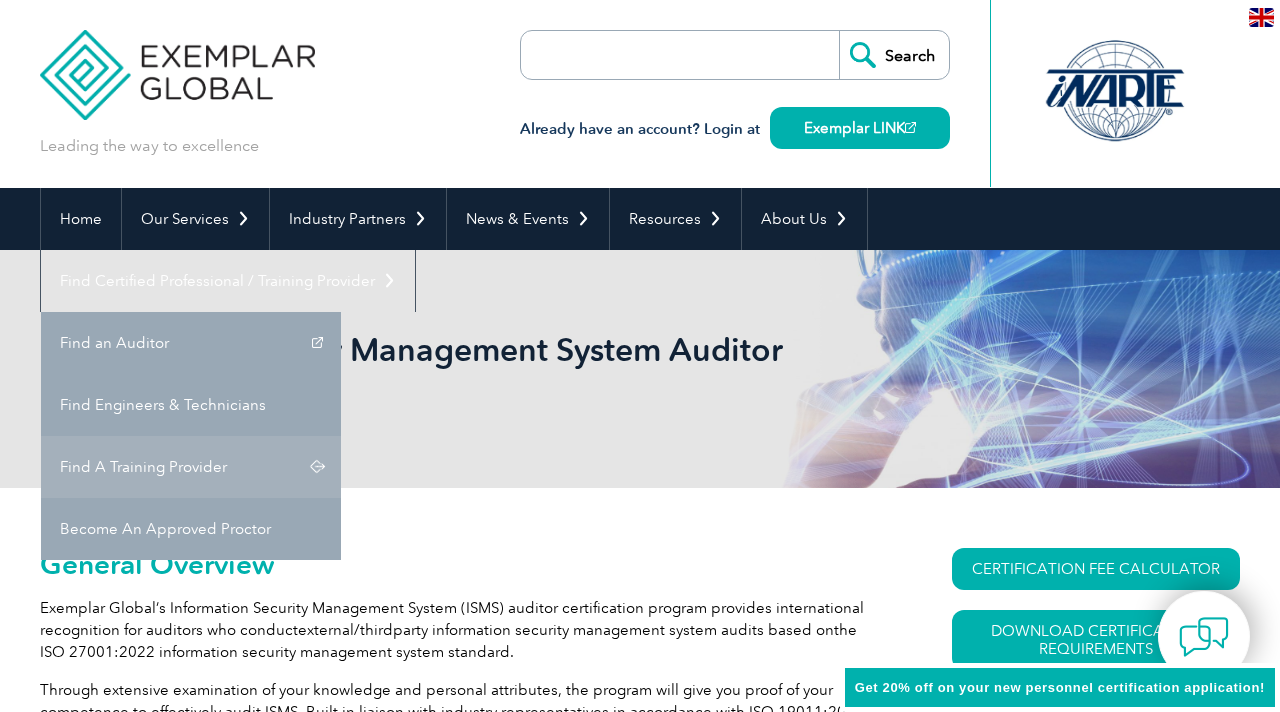 click on "Find A Training Provider" at bounding box center [191, 467] 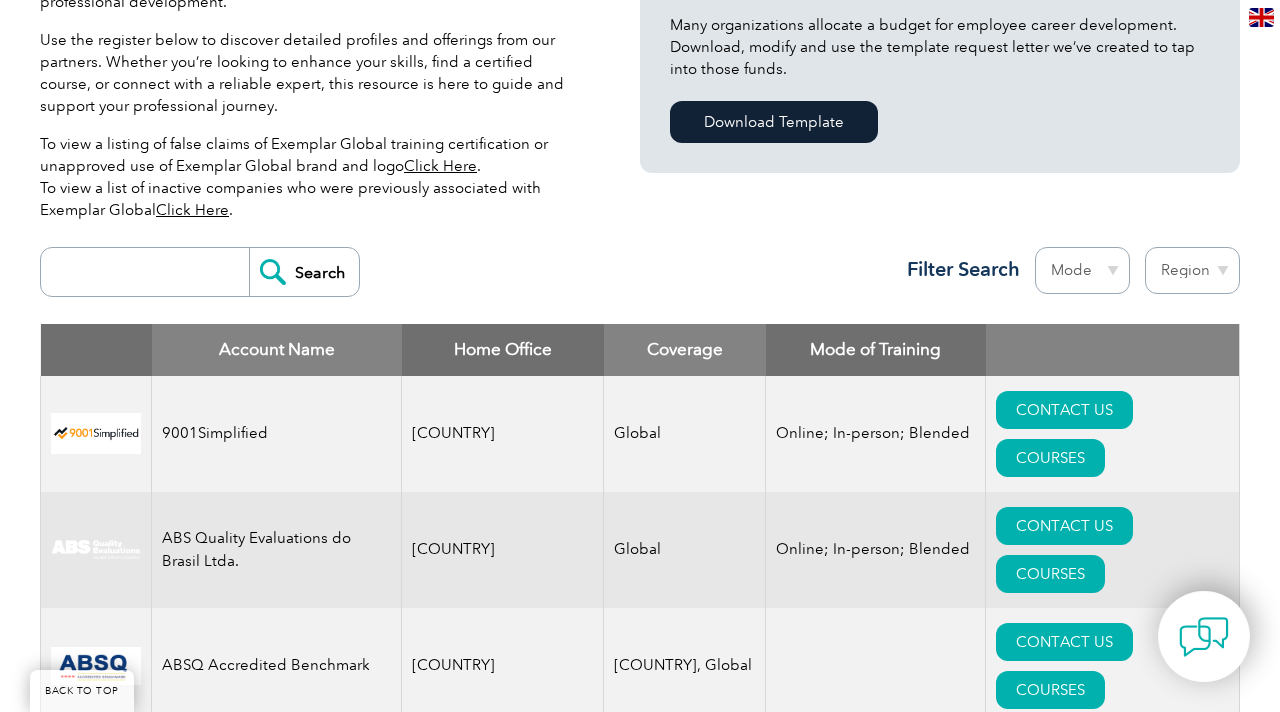 scroll, scrollTop: 526, scrollLeft: 0, axis: vertical 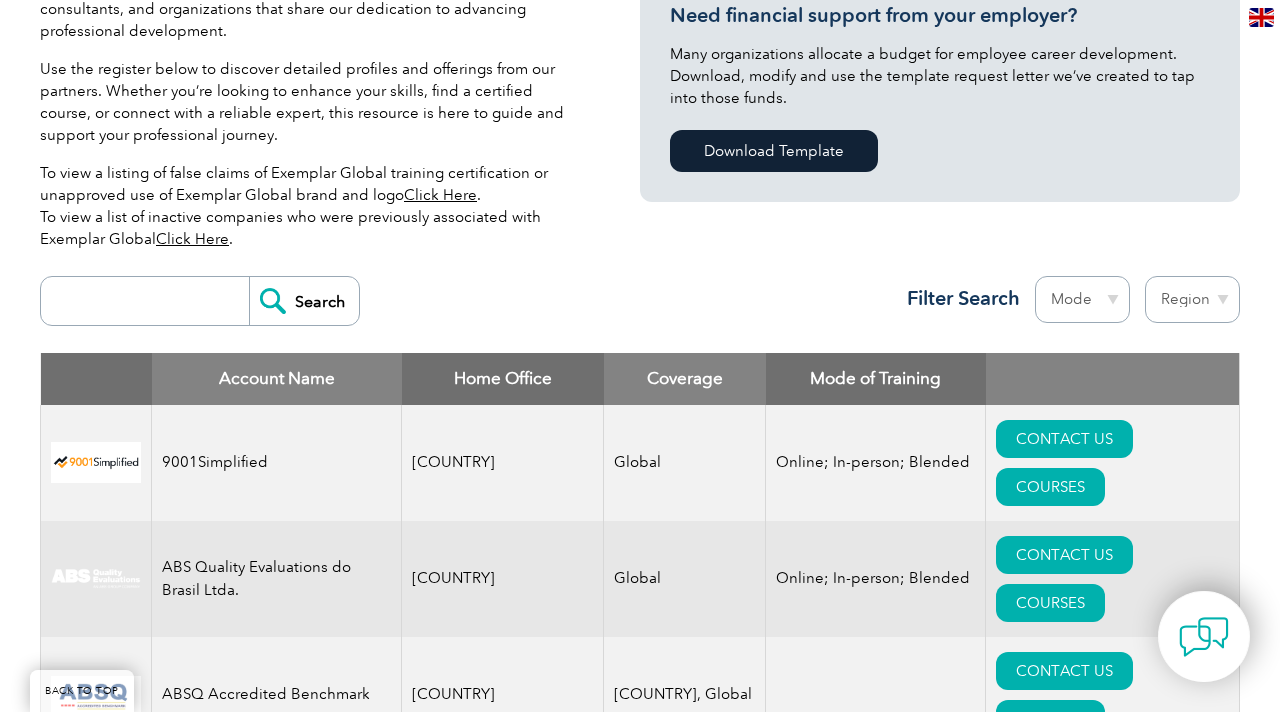 click at bounding box center [150, 301] 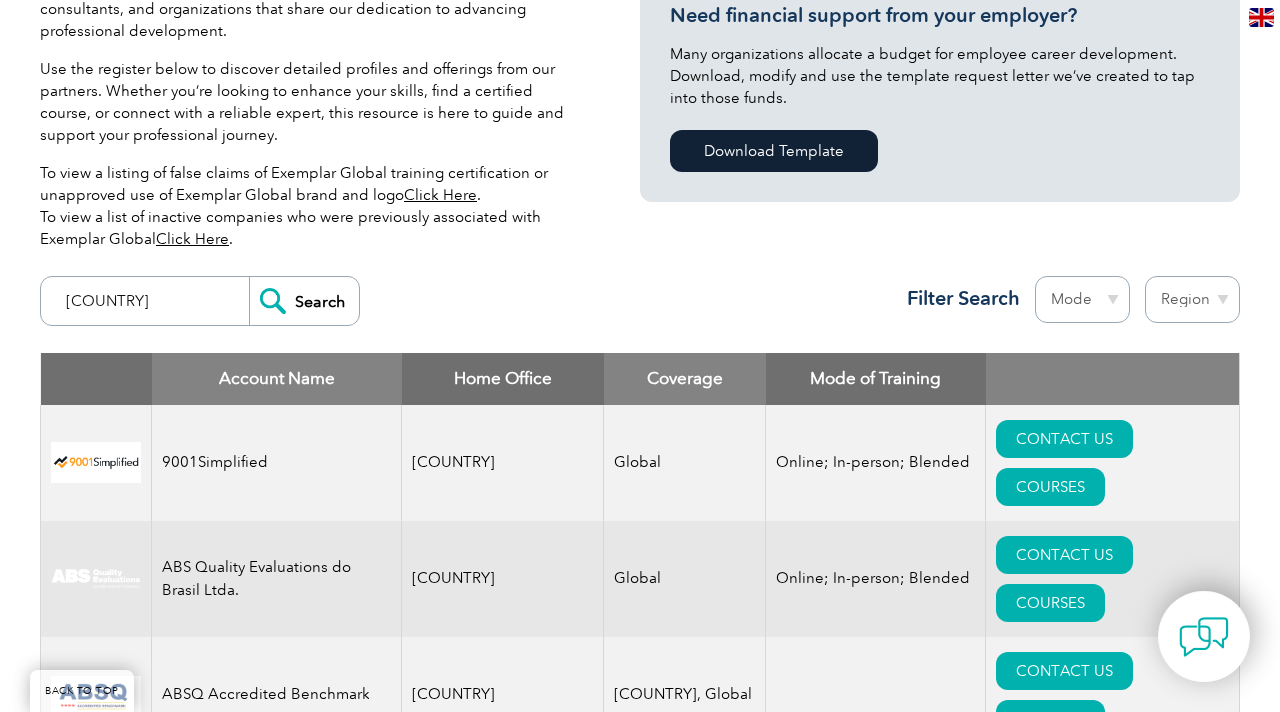 type on "[COUNTRY]" 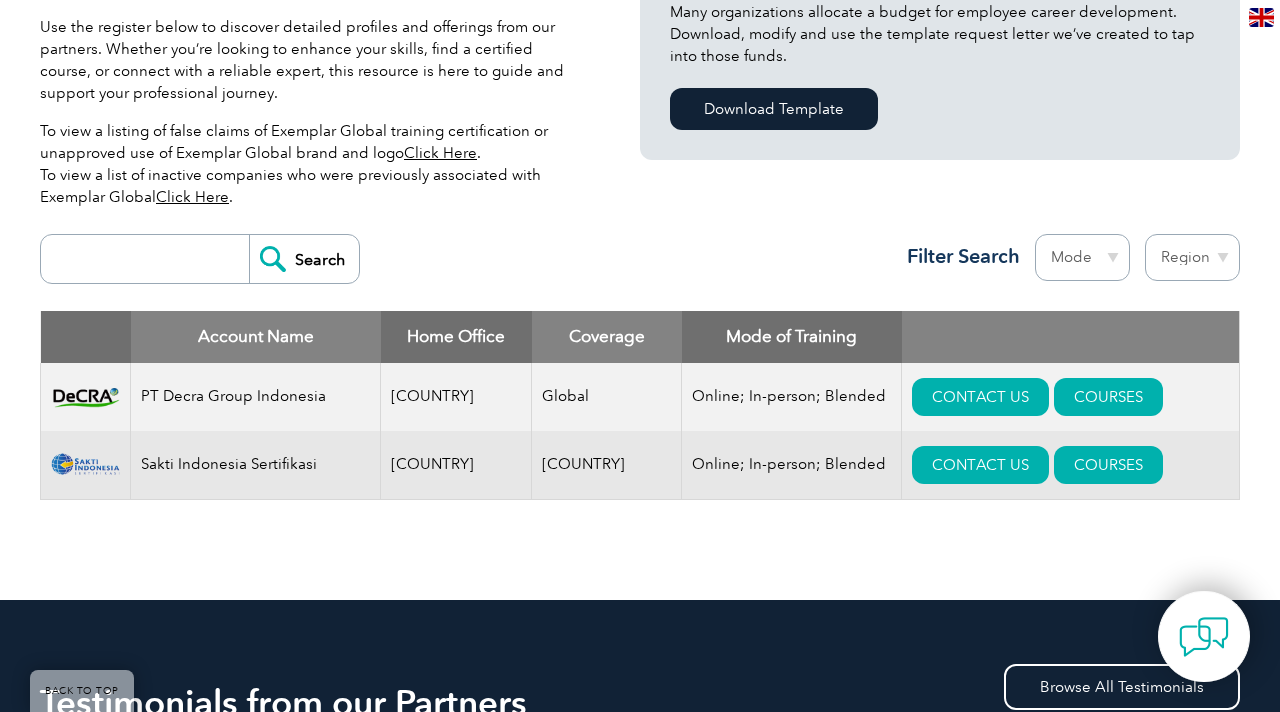 scroll, scrollTop: 571, scrollLeft: 0, axis: vertical 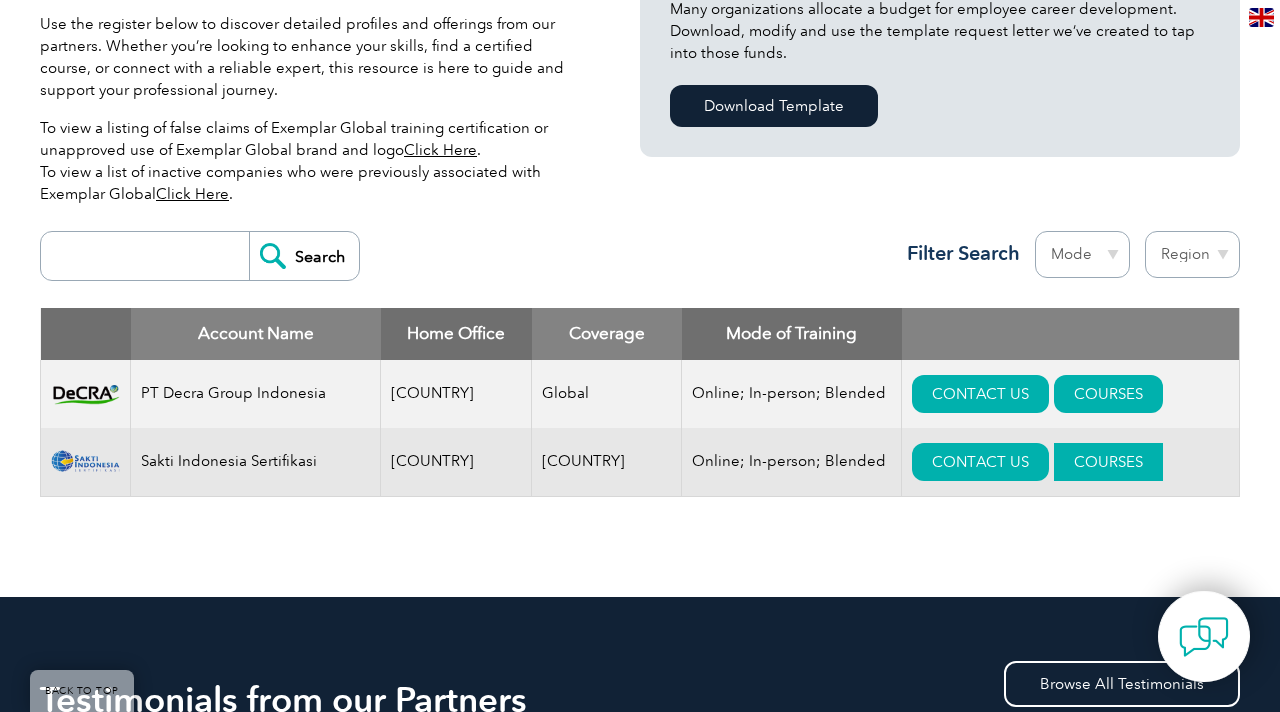 click on "COURSES" at bounding box center (1108, 462) 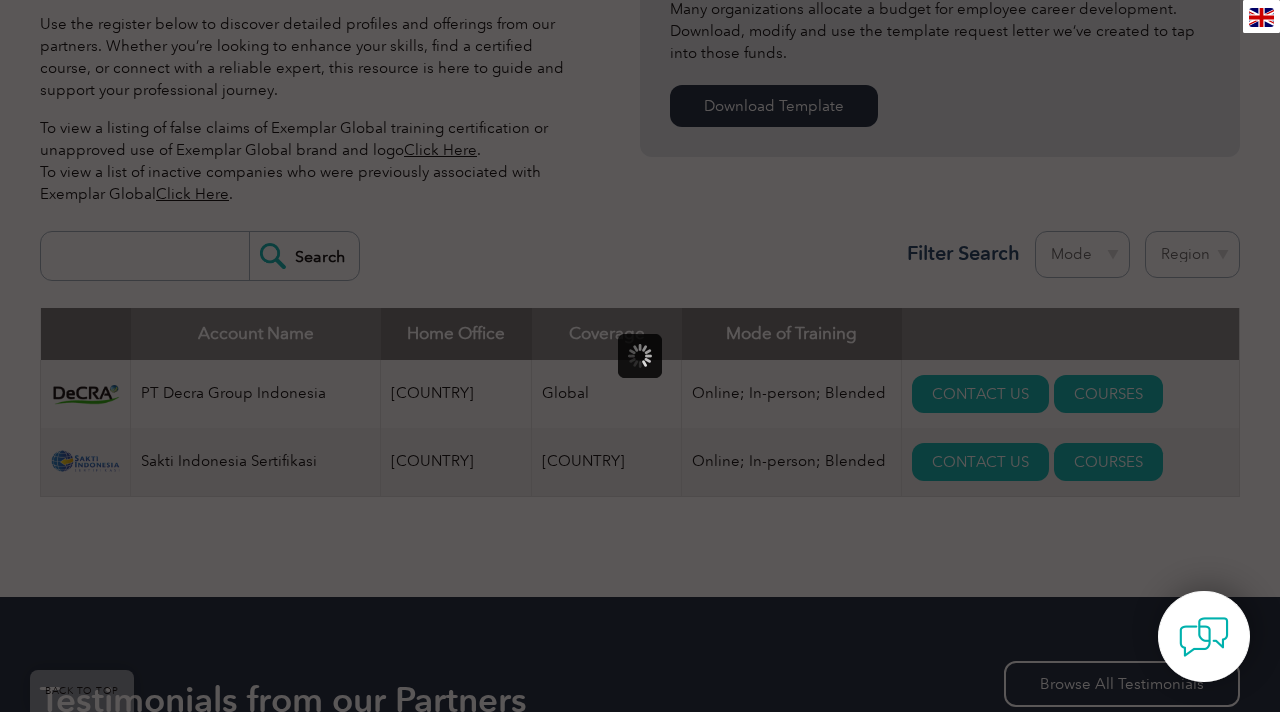scroll, scrollTop: 0, scrollLeft: 0, axis: both 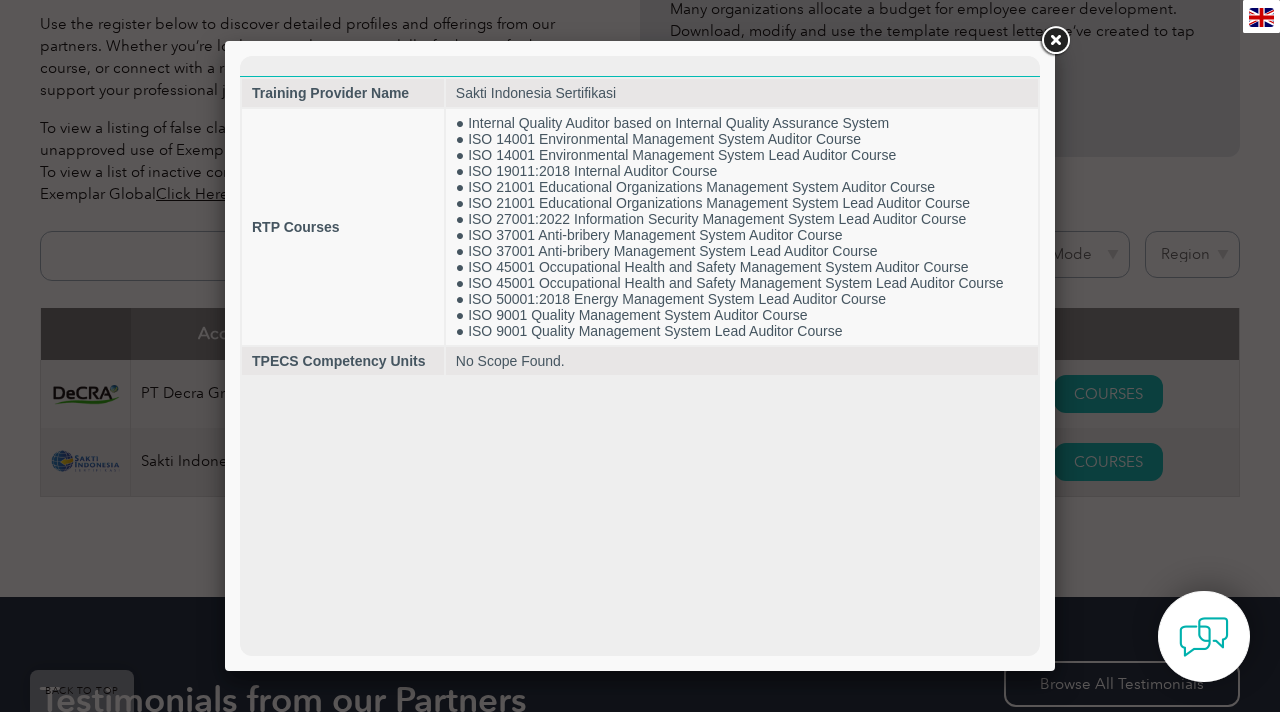 click at bounding box center (1055, 41) 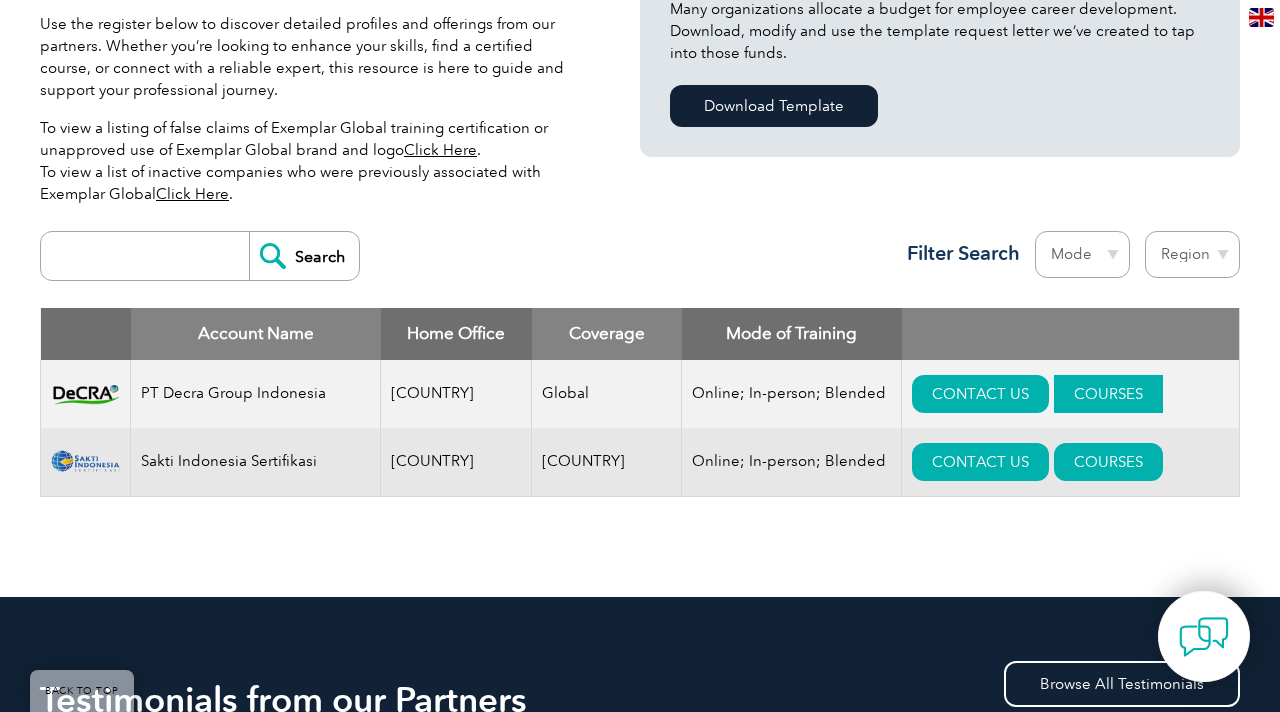 click on "COURSES" at bounding box center (1108, 394) 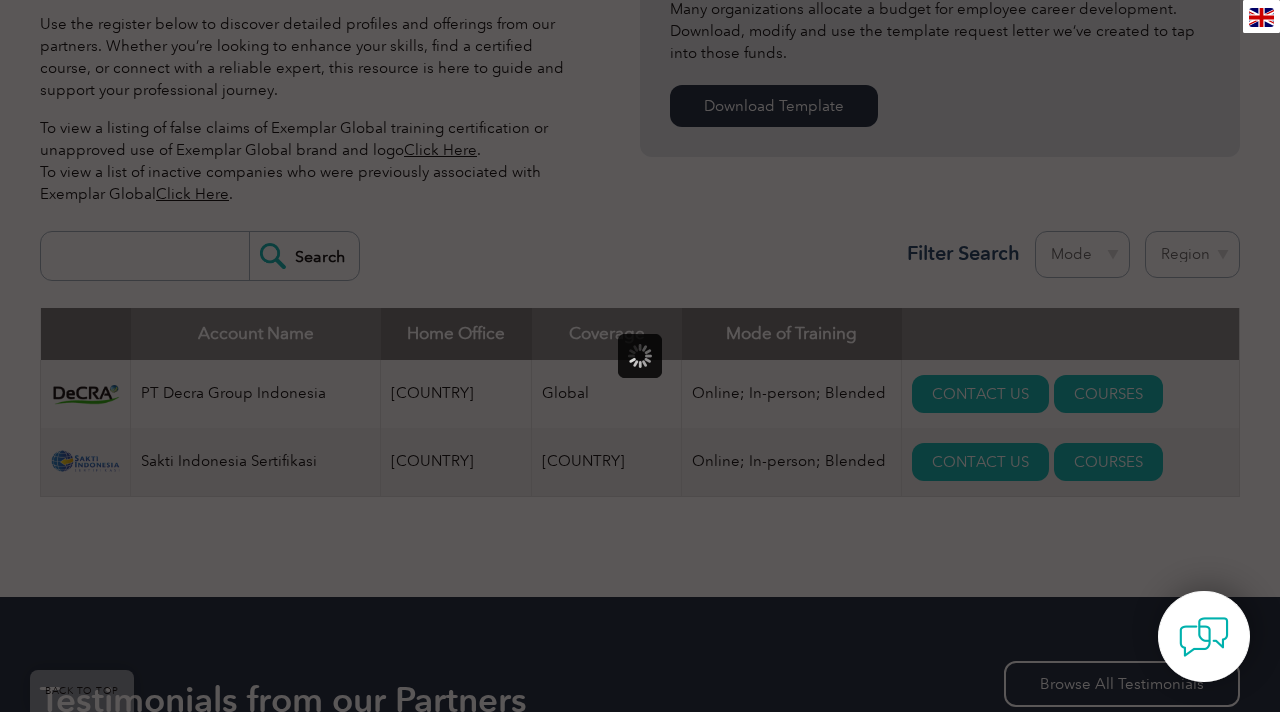 scroll, scrollTop: 0, scrollLeft: 0, axis: both 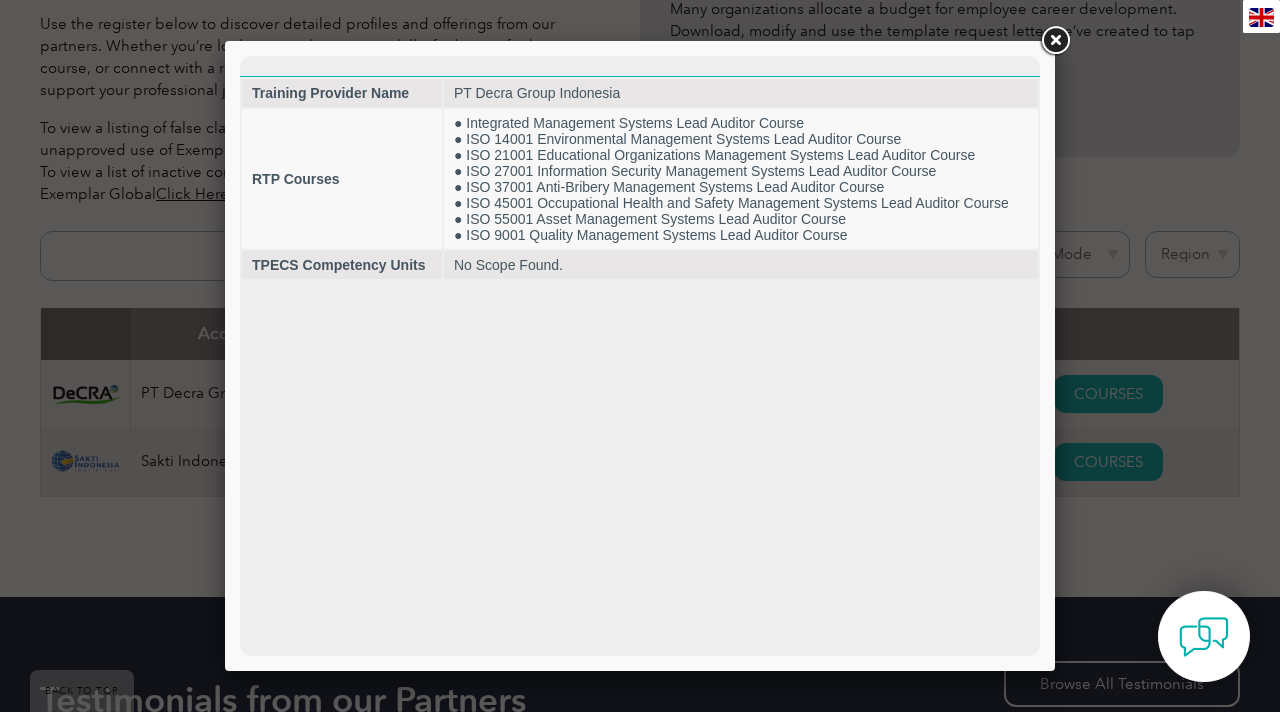 click at bounding box center [1055, 41] 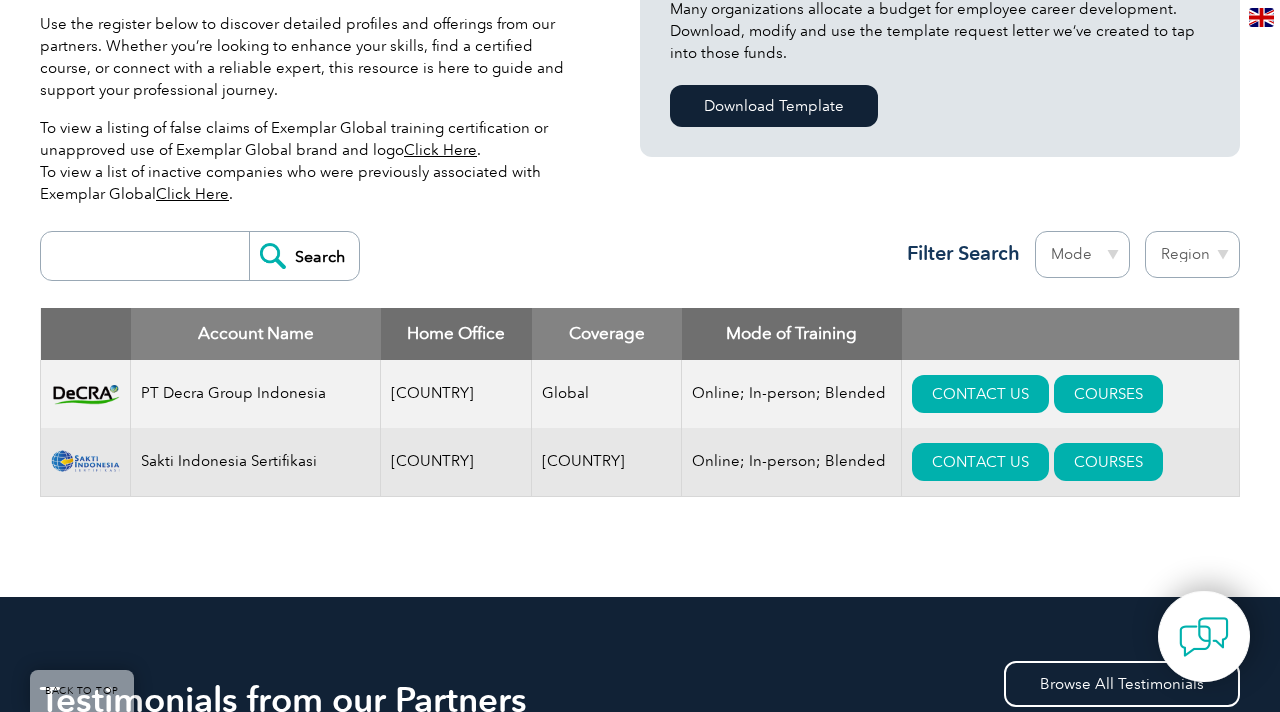 scroll, scrollTop: 0, scrollLeft: 0, axis: both 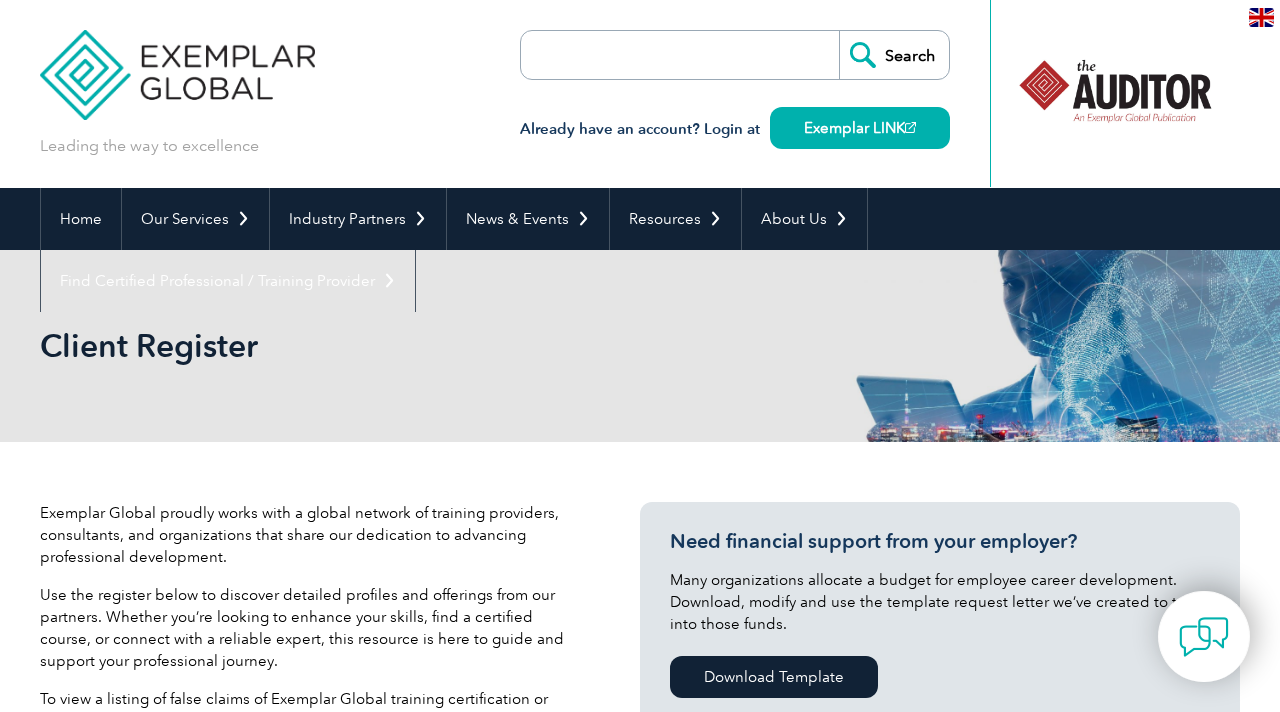 click at bounding box center [1115, 91] 